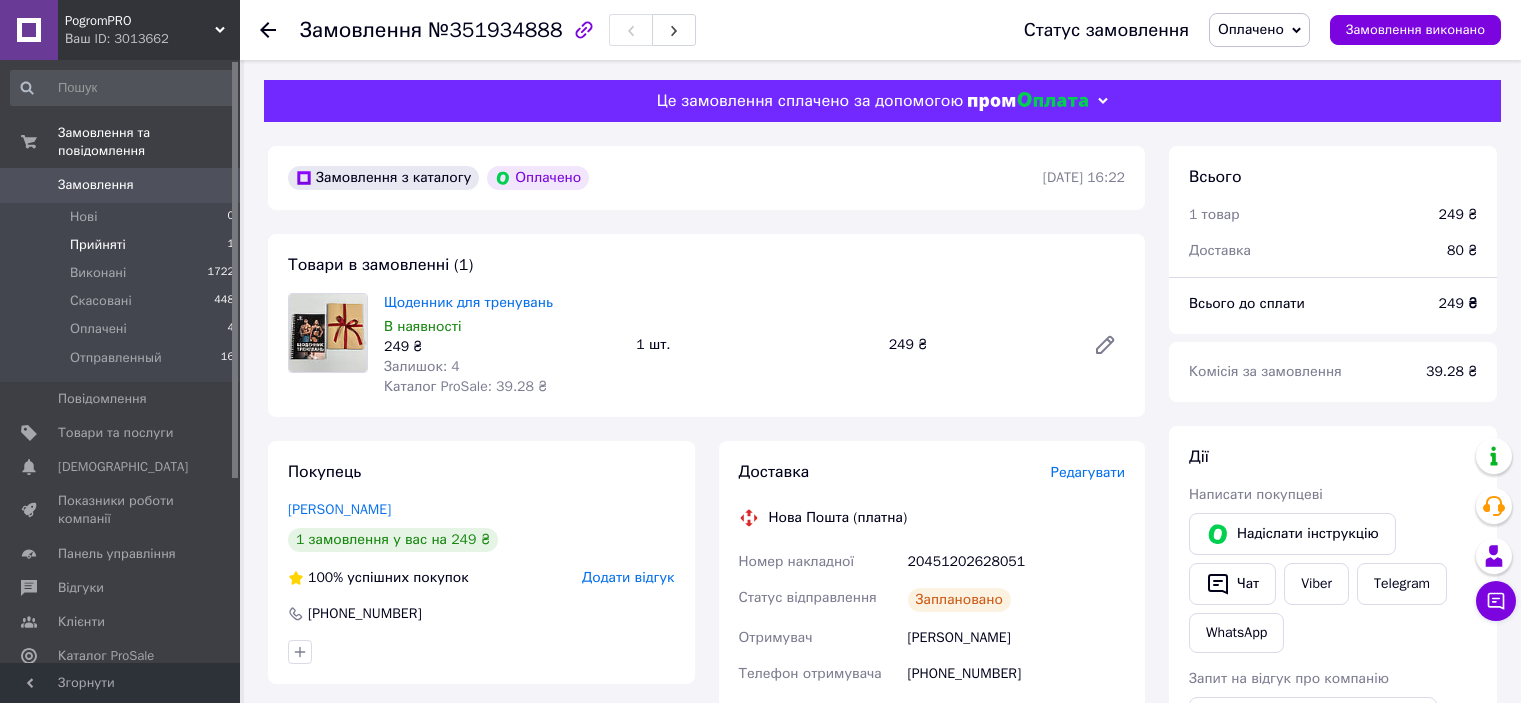 scroll, scrollTop: 211, scrollLeft: 0, axis: vertical 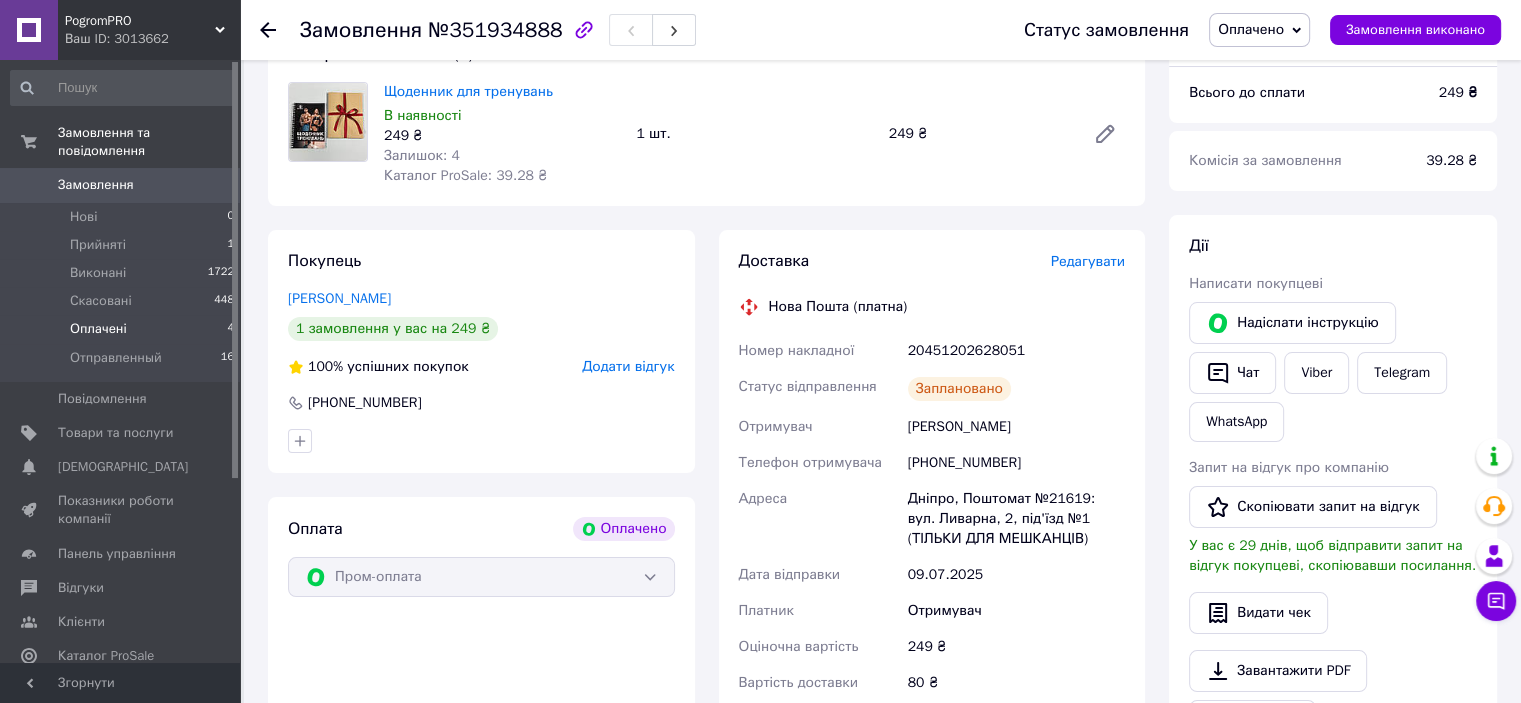 click on "Оплачені 4" at bounding box center (123, 329) 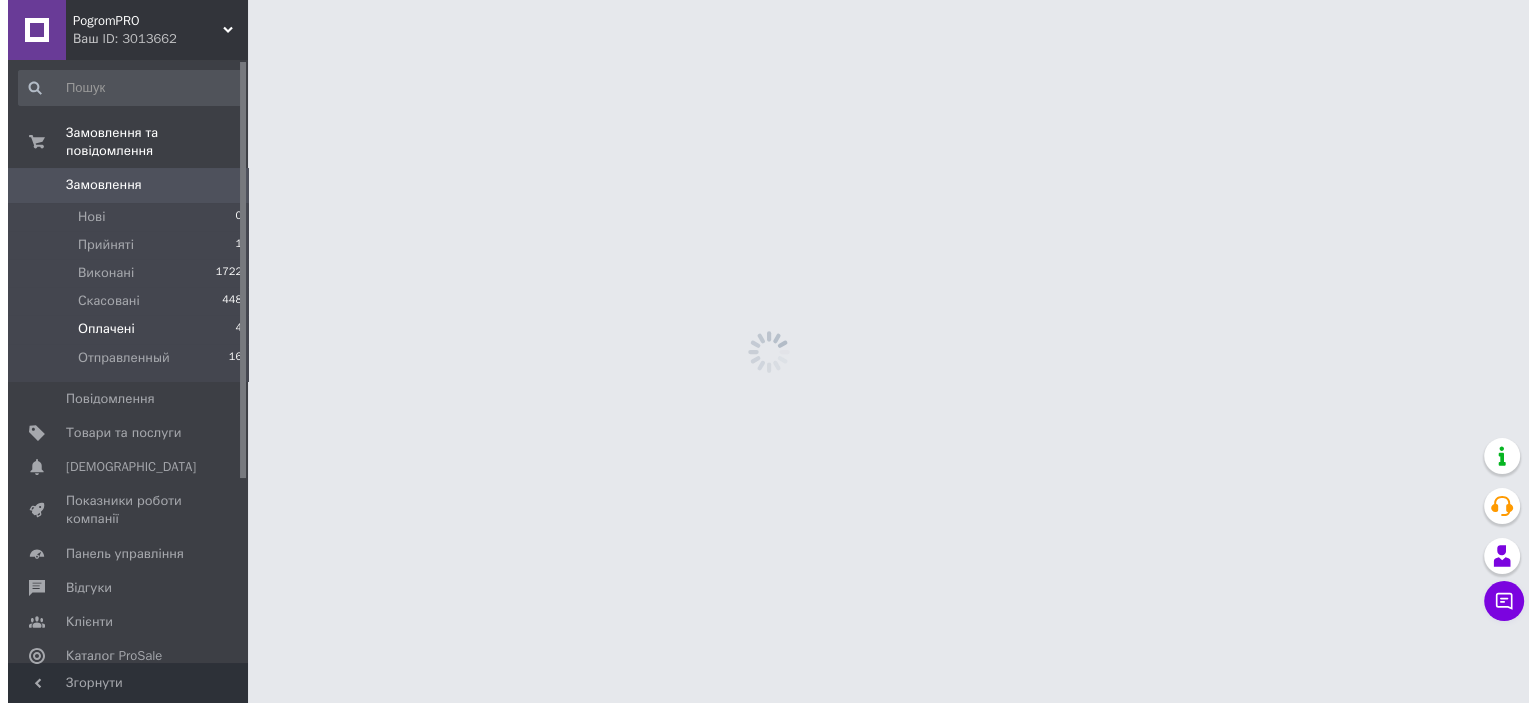 scroll, scrollTop: 0, scrollLeft: 0, axis: both 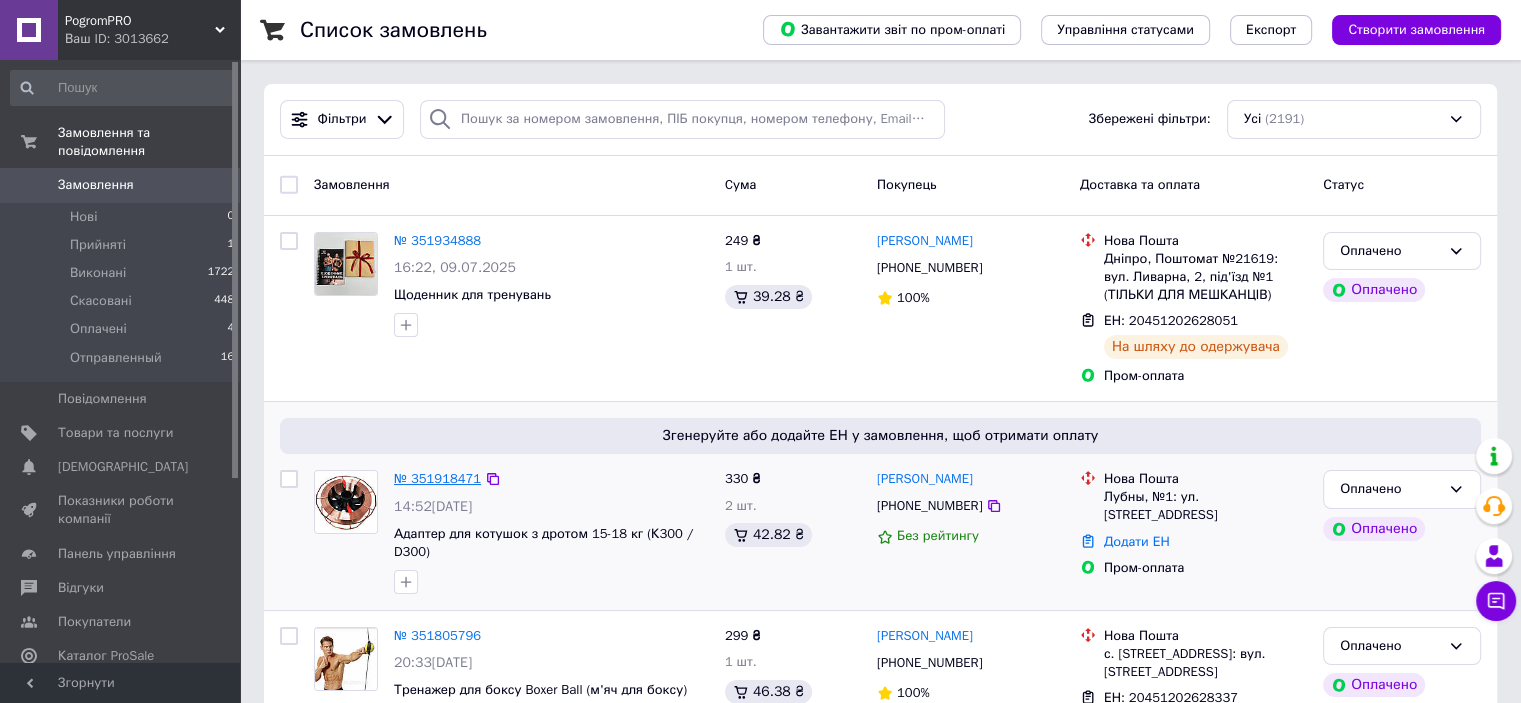 click on "№ 351918471" at bounding box center (437, 478) 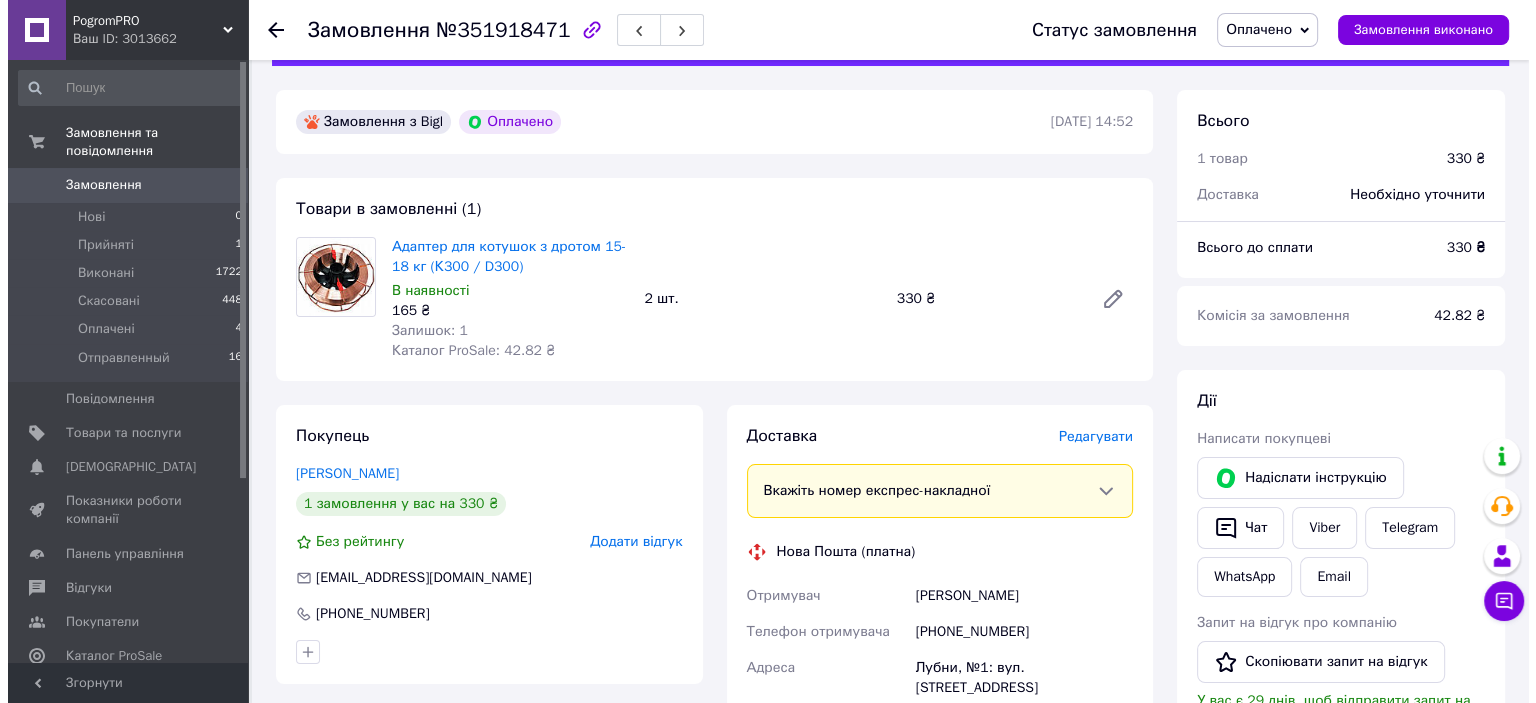 scroll, scrollTop: 100, scrollLeft: 0, axis: vertical 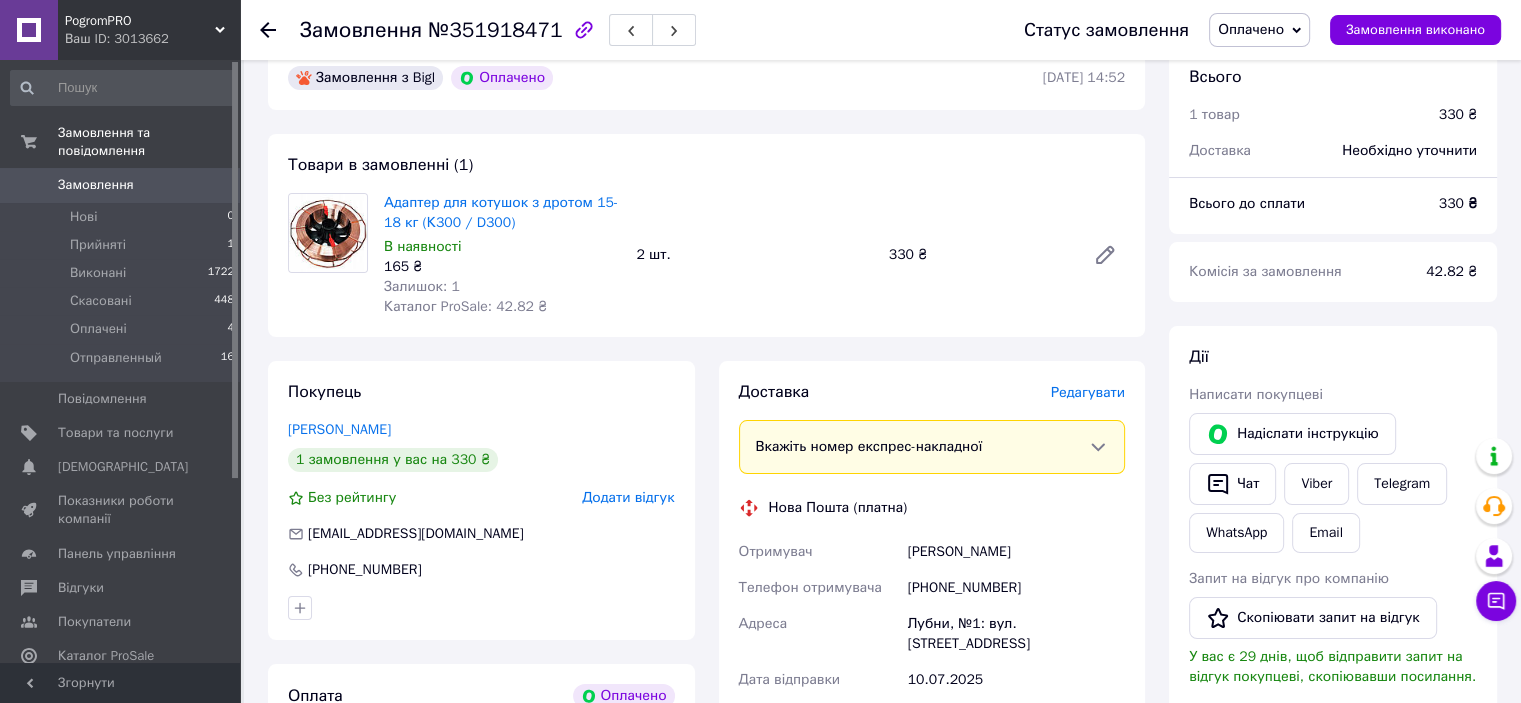 click on "Редагувати" at bounding box center (1088, 393) 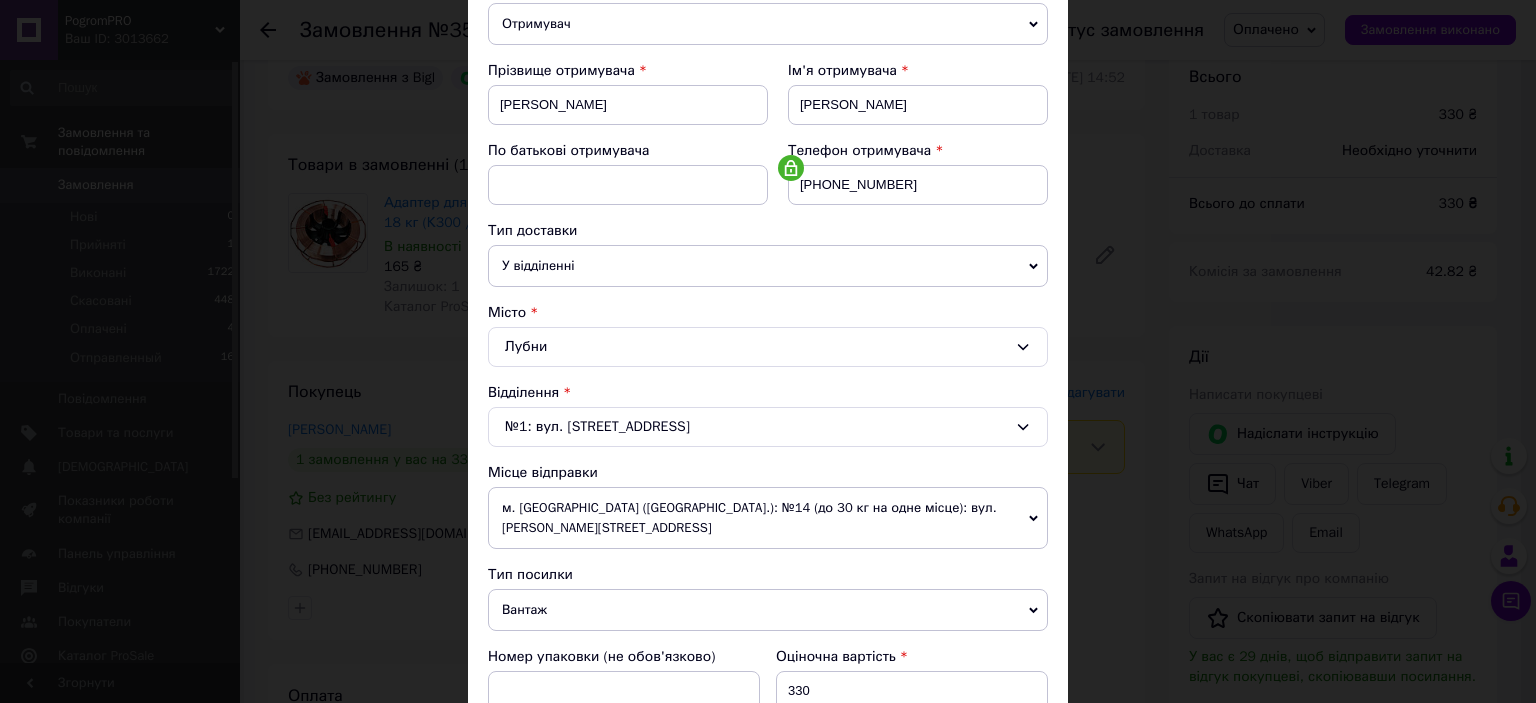 scroll, scrollTop: 300, scrollLeft: 0, axis: vertical 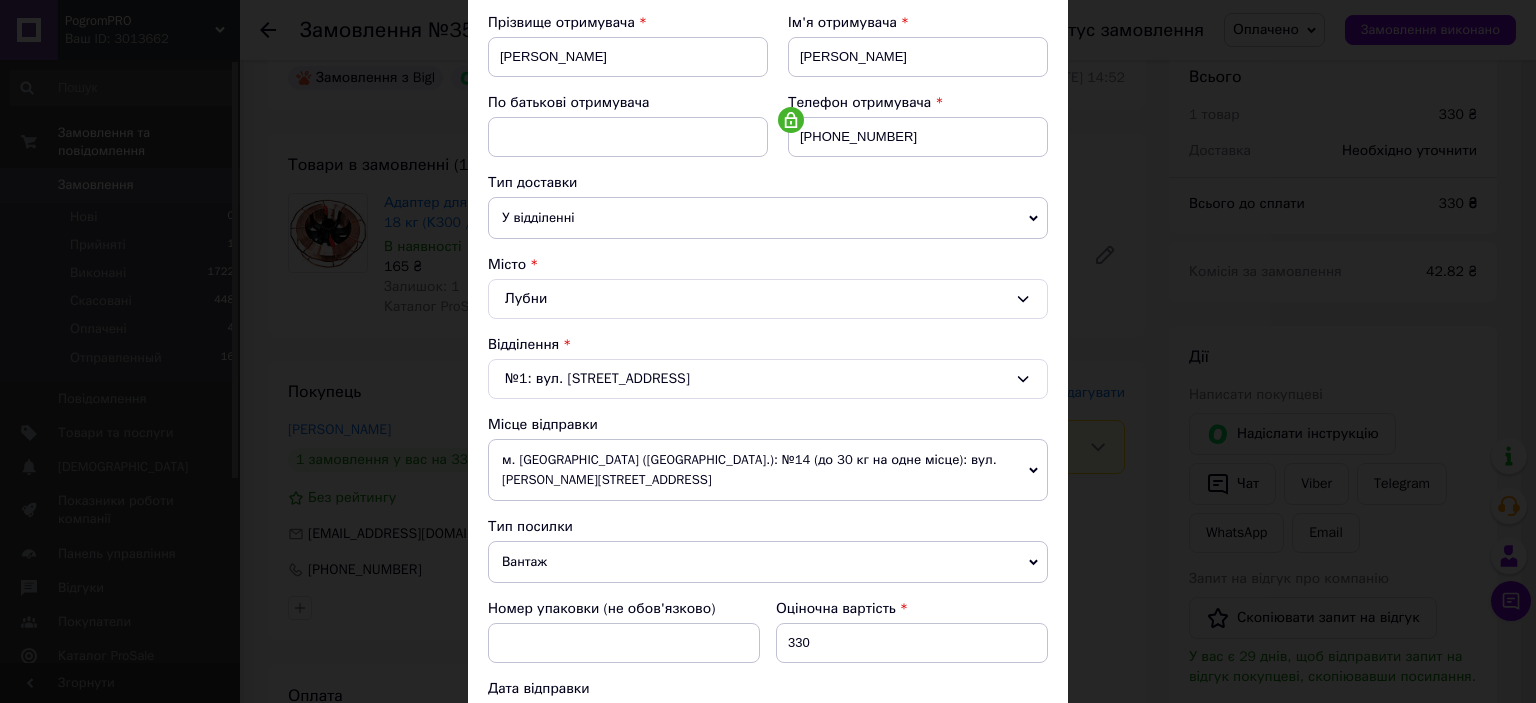 click on "м. [GEOGRAPHIC_DATA] ([GEOGRAPHIC_DATA].): №14 (до 30 кг на одне місце): вул. [PERSON_NAME][STREET_ADDRESS]" at bounding box center [768, 470] 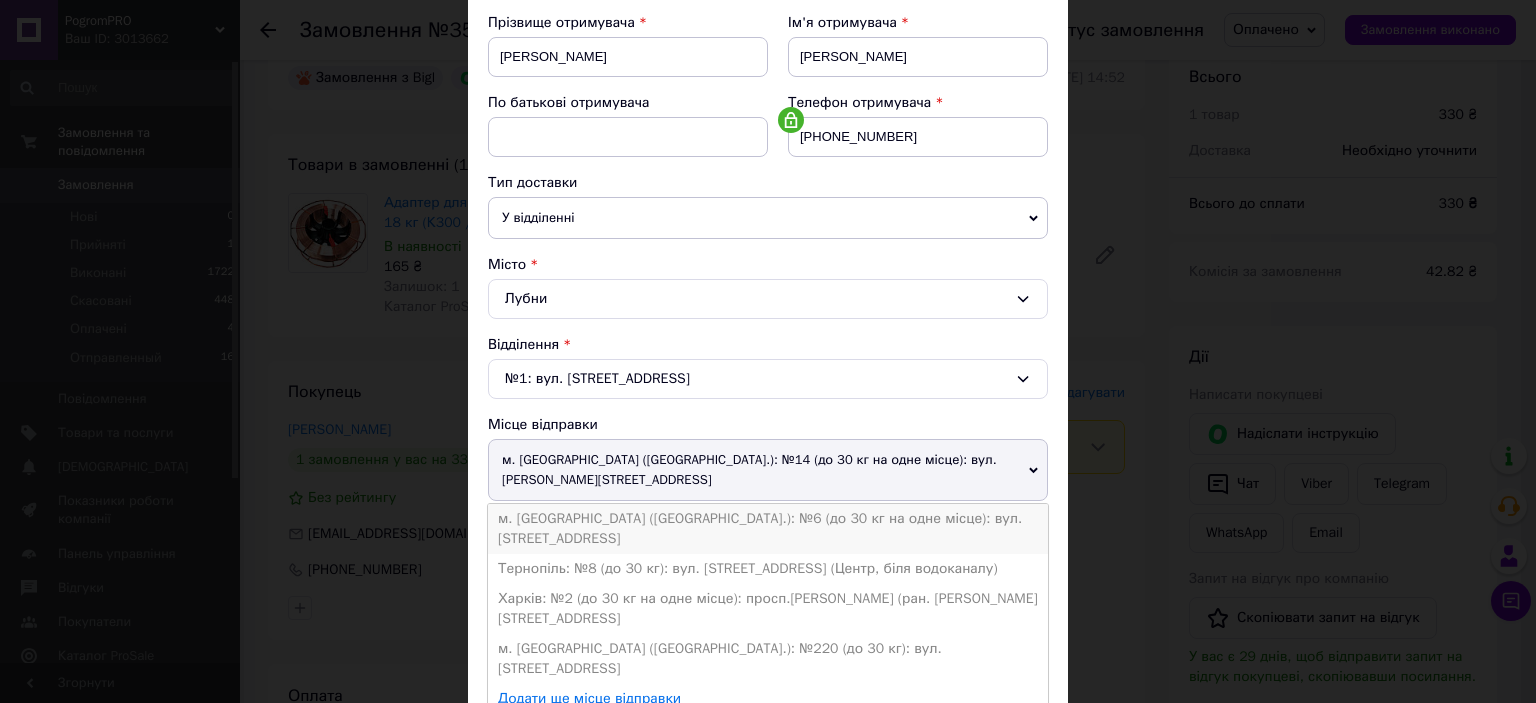 click on "м. [GEOGRAPHIC_DATA] ([GEOGRAPHIC_DATA].): №6 (до 30 кг на одне місце): вул. [STREET_ADDRESS]" at bounding box center (768, 529) 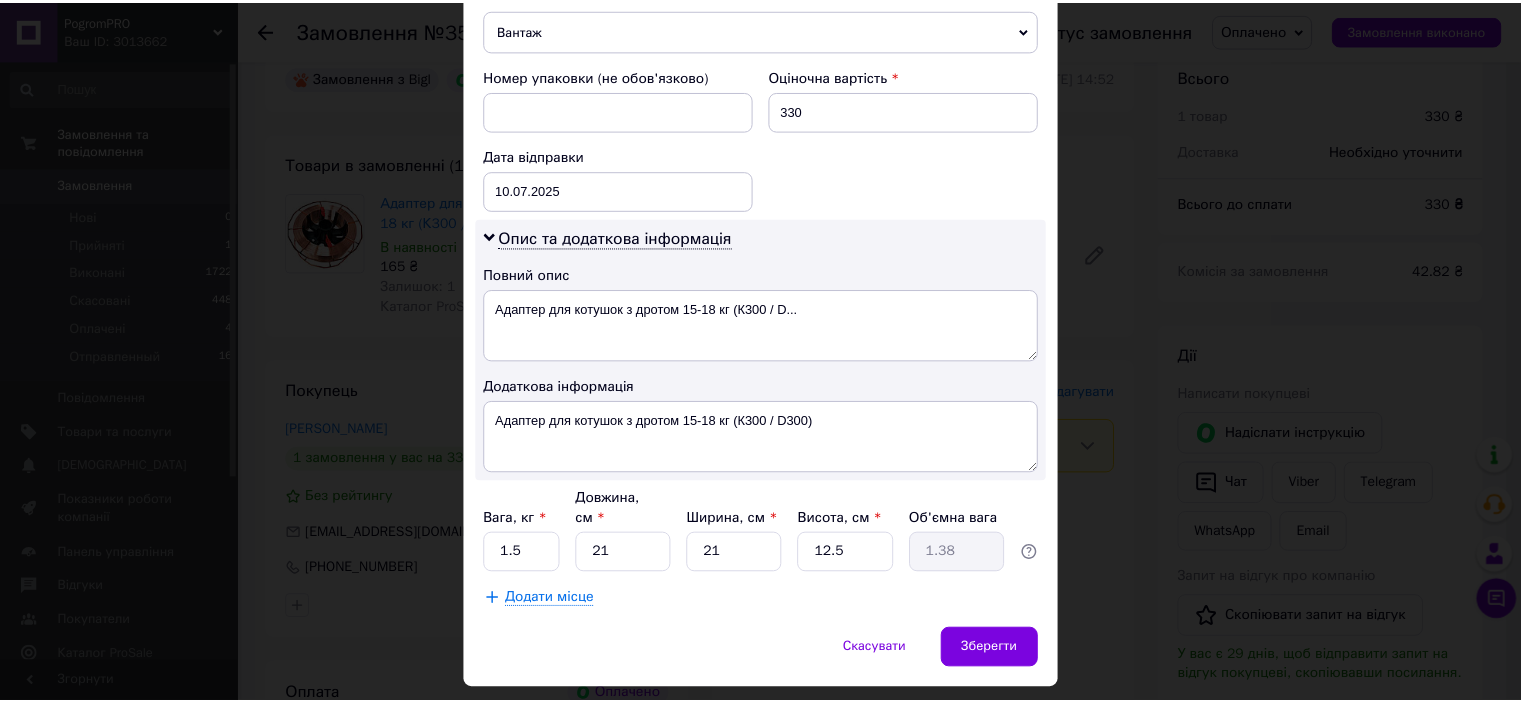 scroll, scrollTop: 862, scrollLeft: 0, axis: vertical 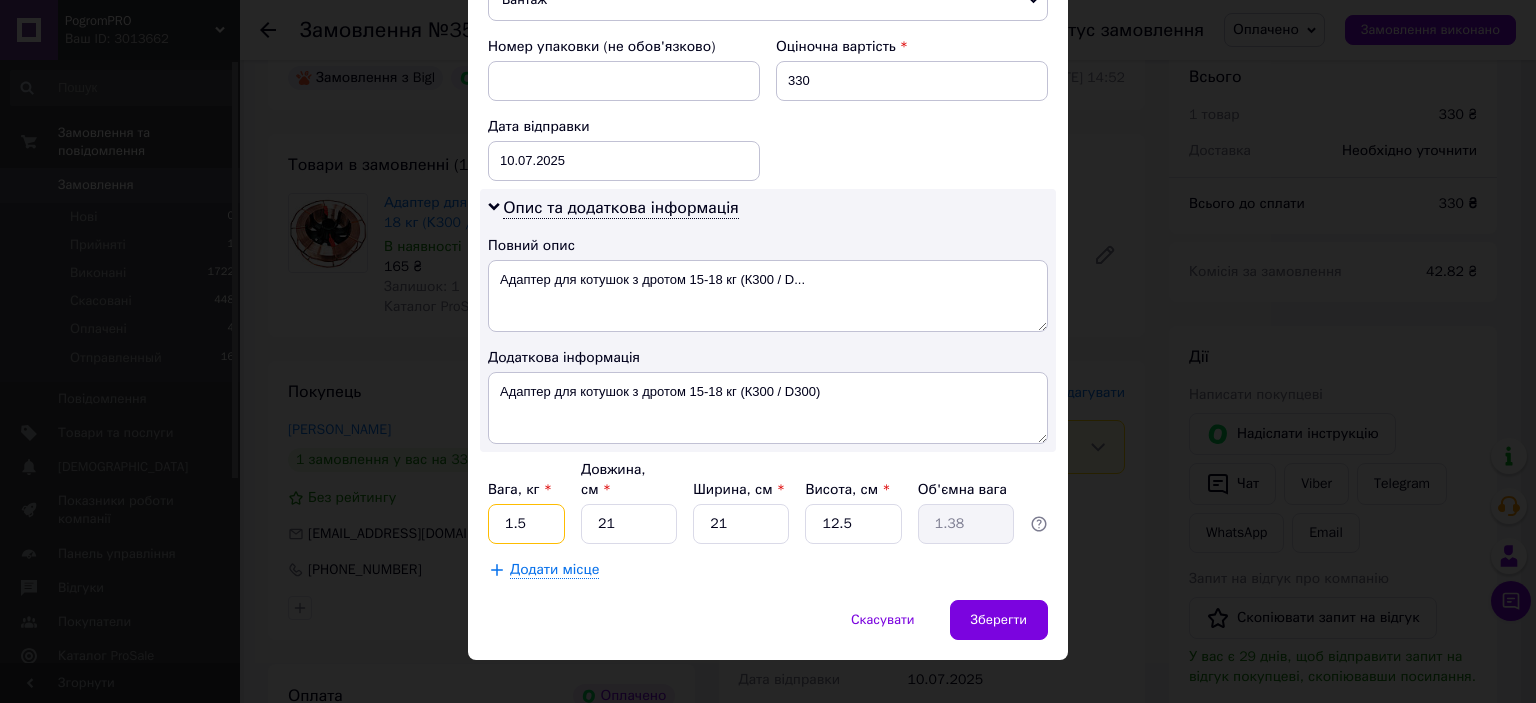 drag, startPoint x: 533, startPoint y: 498, endPoint x: 490, endPoint y: 491, distance: 43.56604 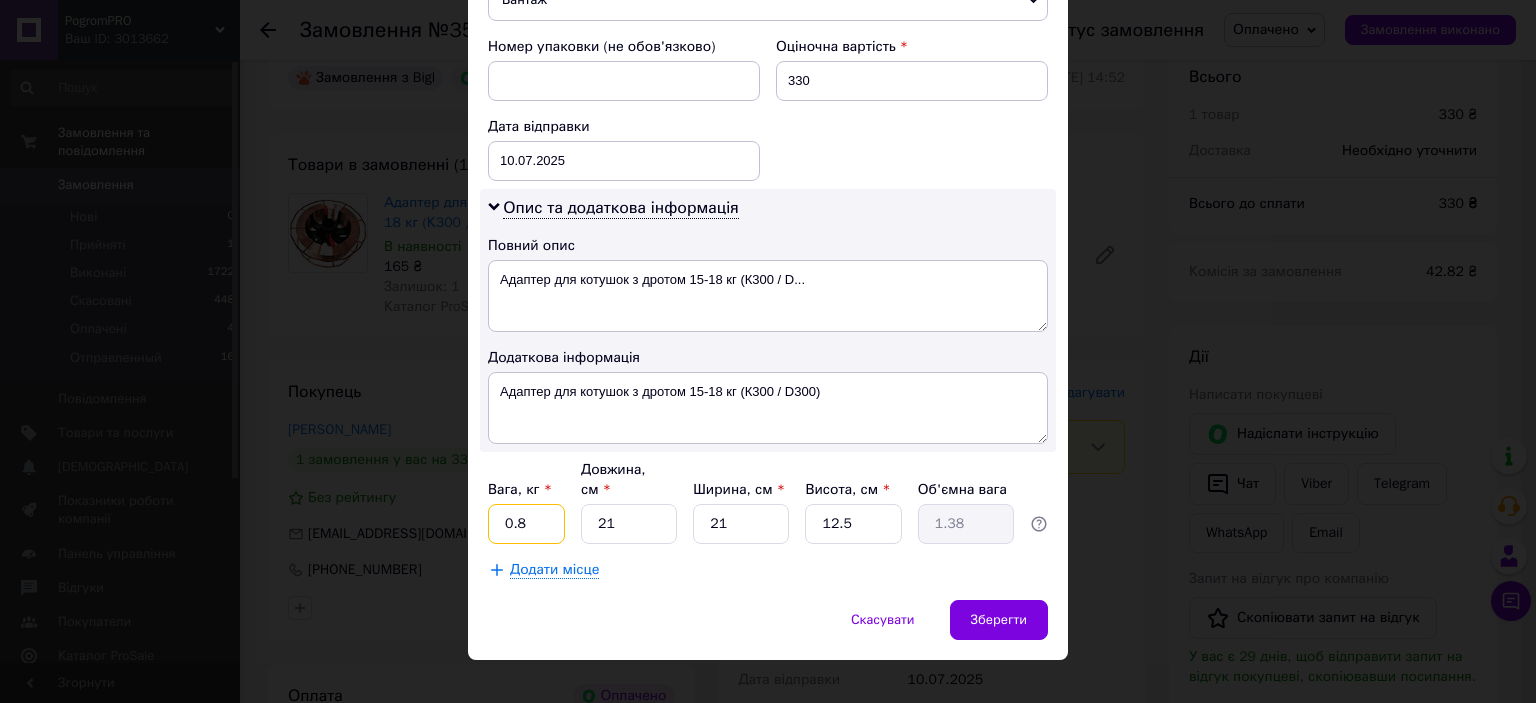 type on "0.8" 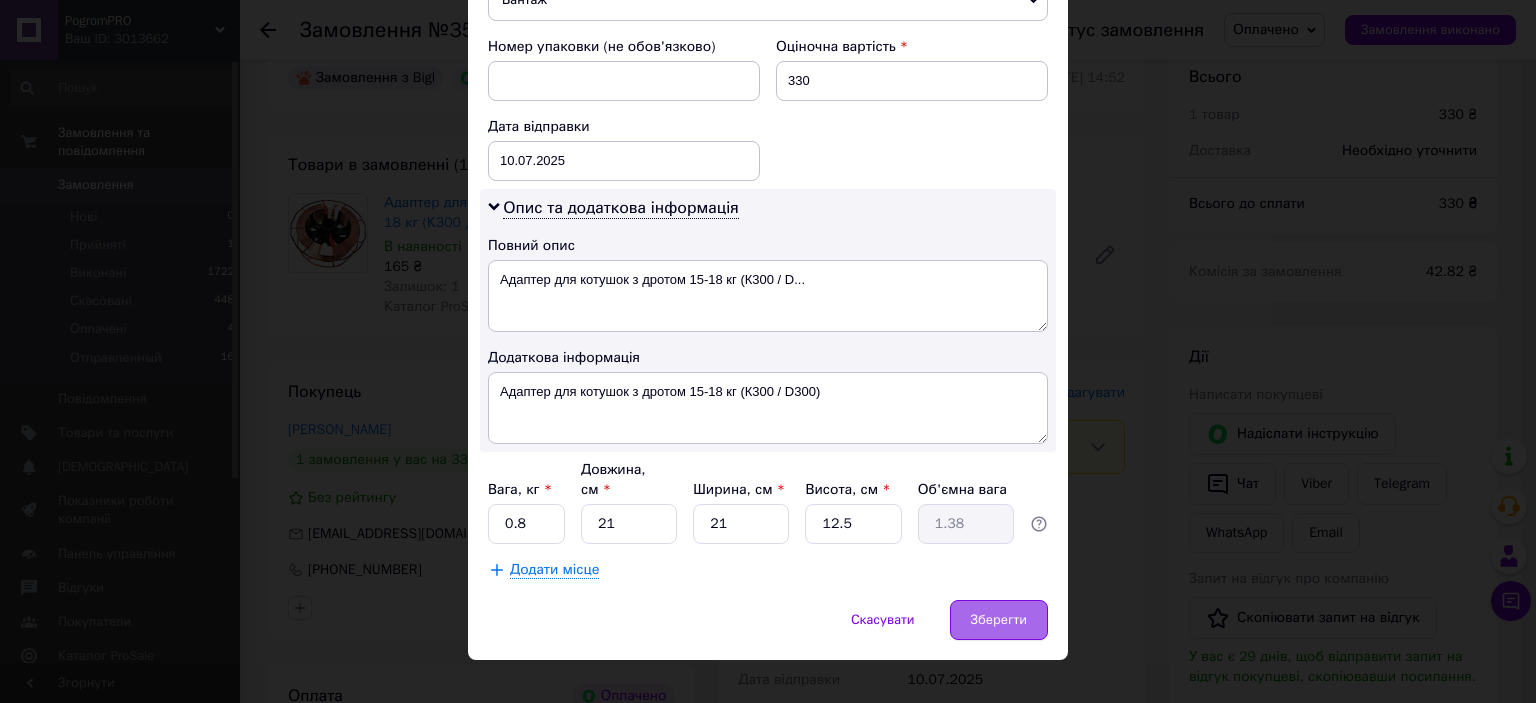 click on "Зберегти" at bounding box center (999, 620) 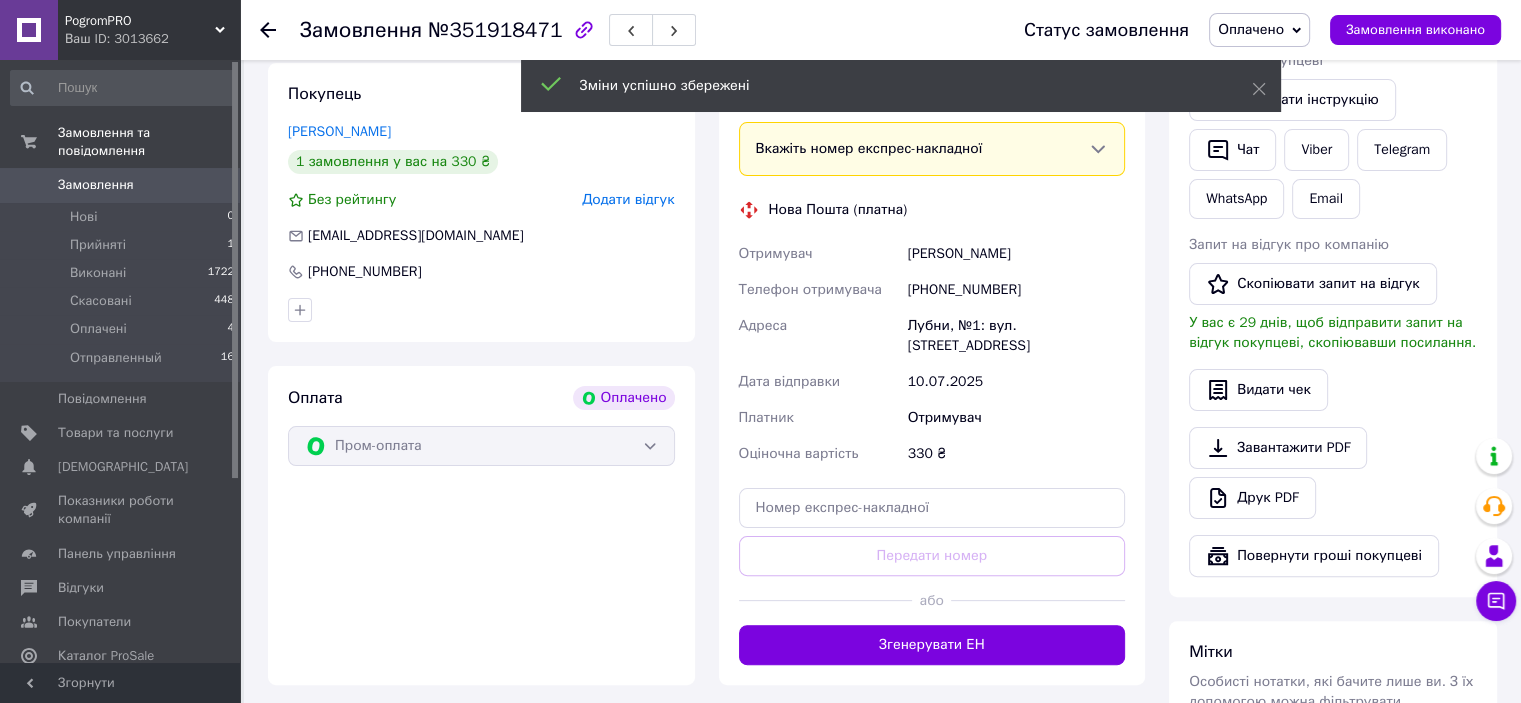 scroll, scrollTop: 400, scrollLeft: 0, axis: vertical 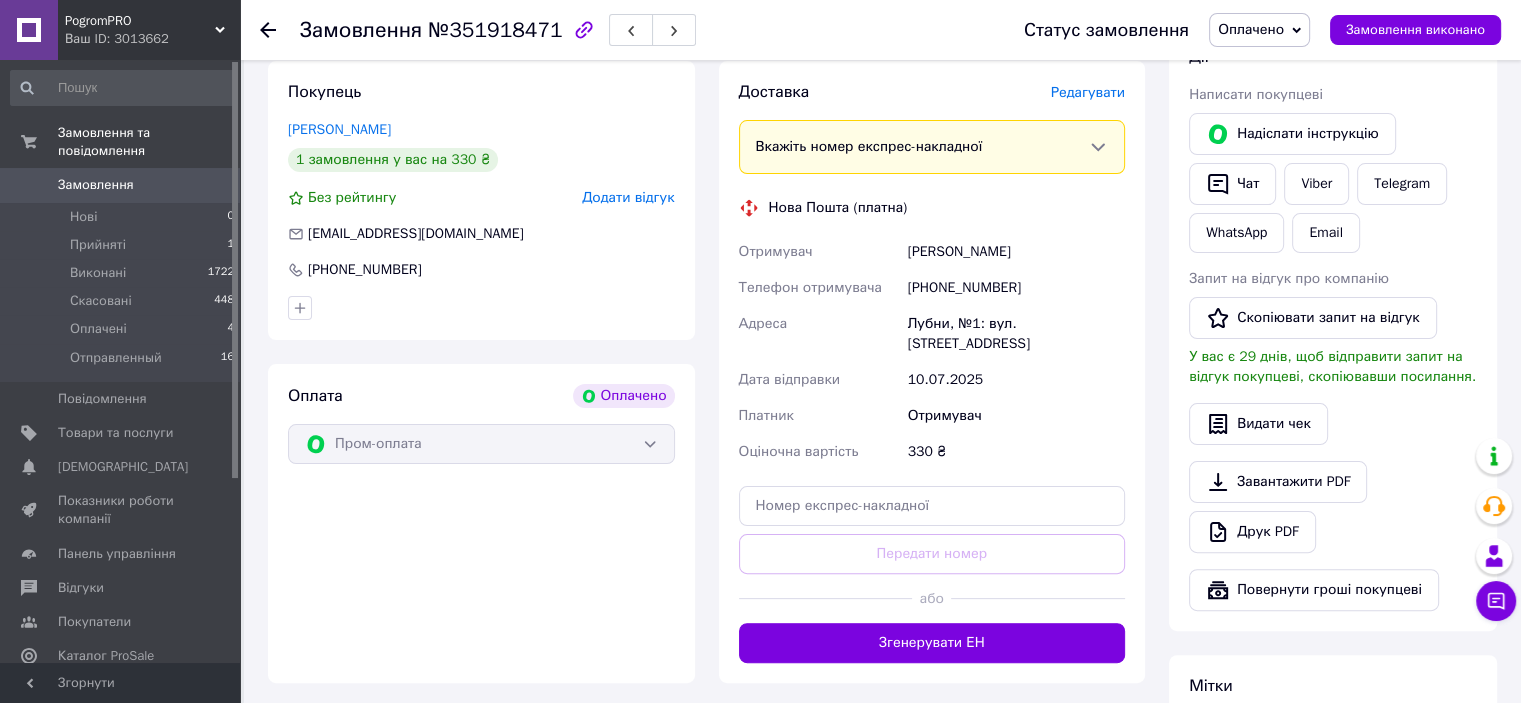 click at bounding box center (826, 598) 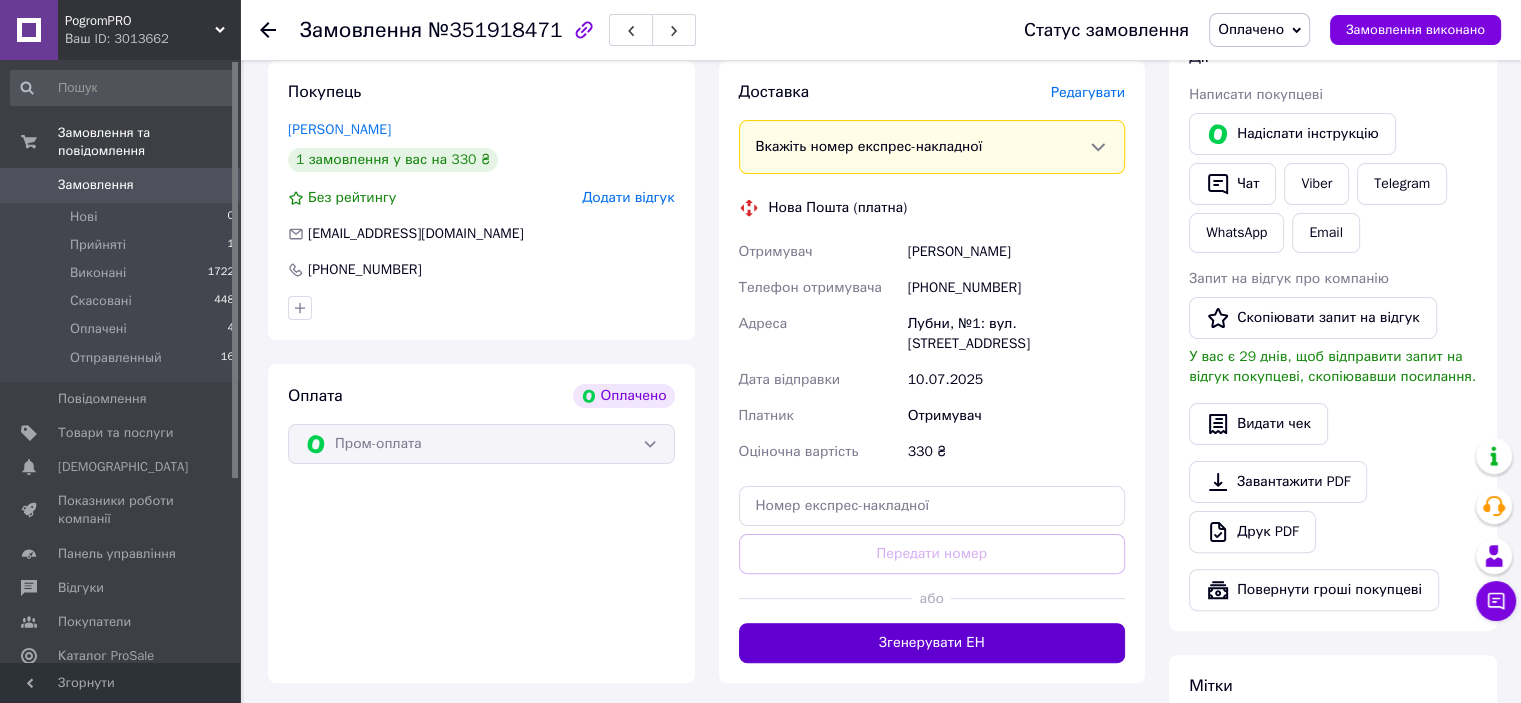 click on "Згенерувати ЕН" at bounding box center (932, 643) 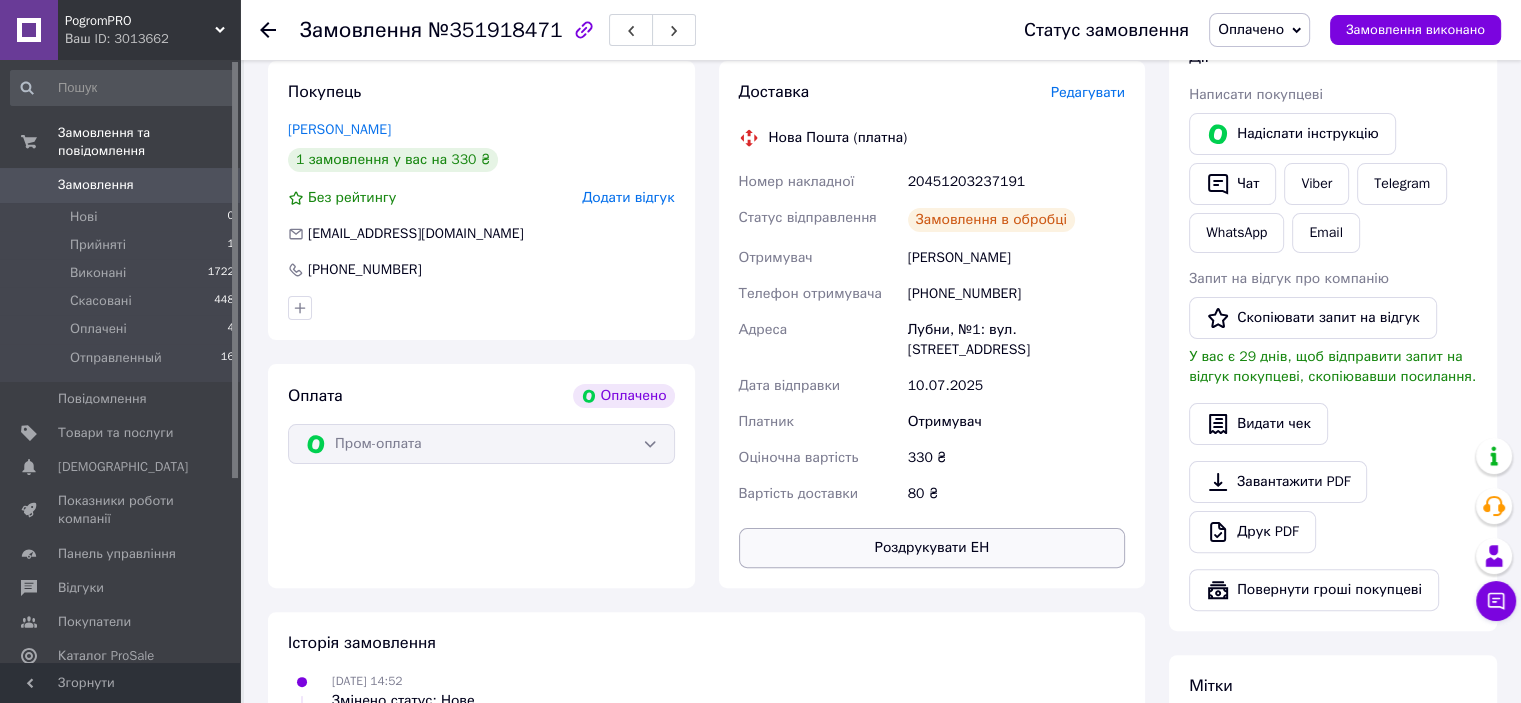 click on "Роздрукувати ЕН" at bounding box center [932, 548] 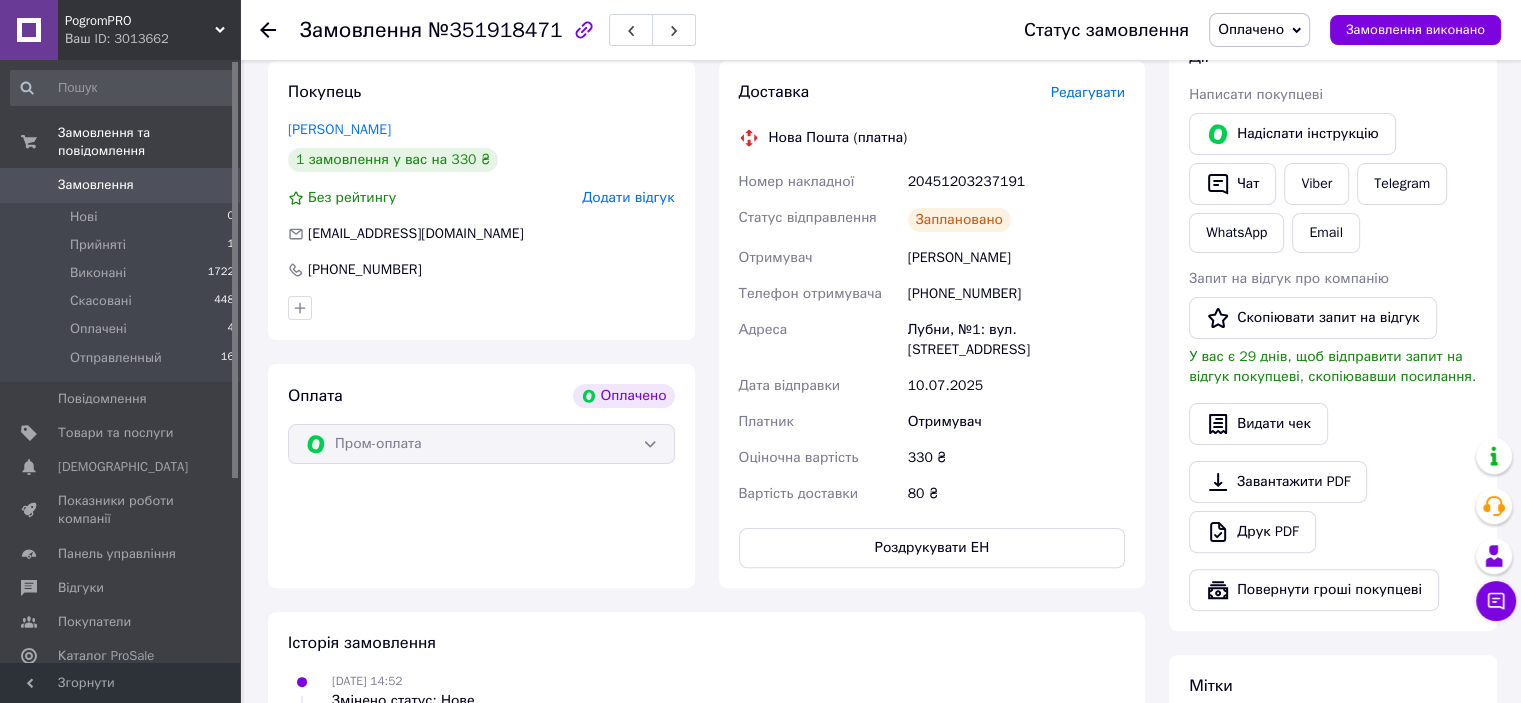click on "PogromPRO" at bounding box center [140, 21] 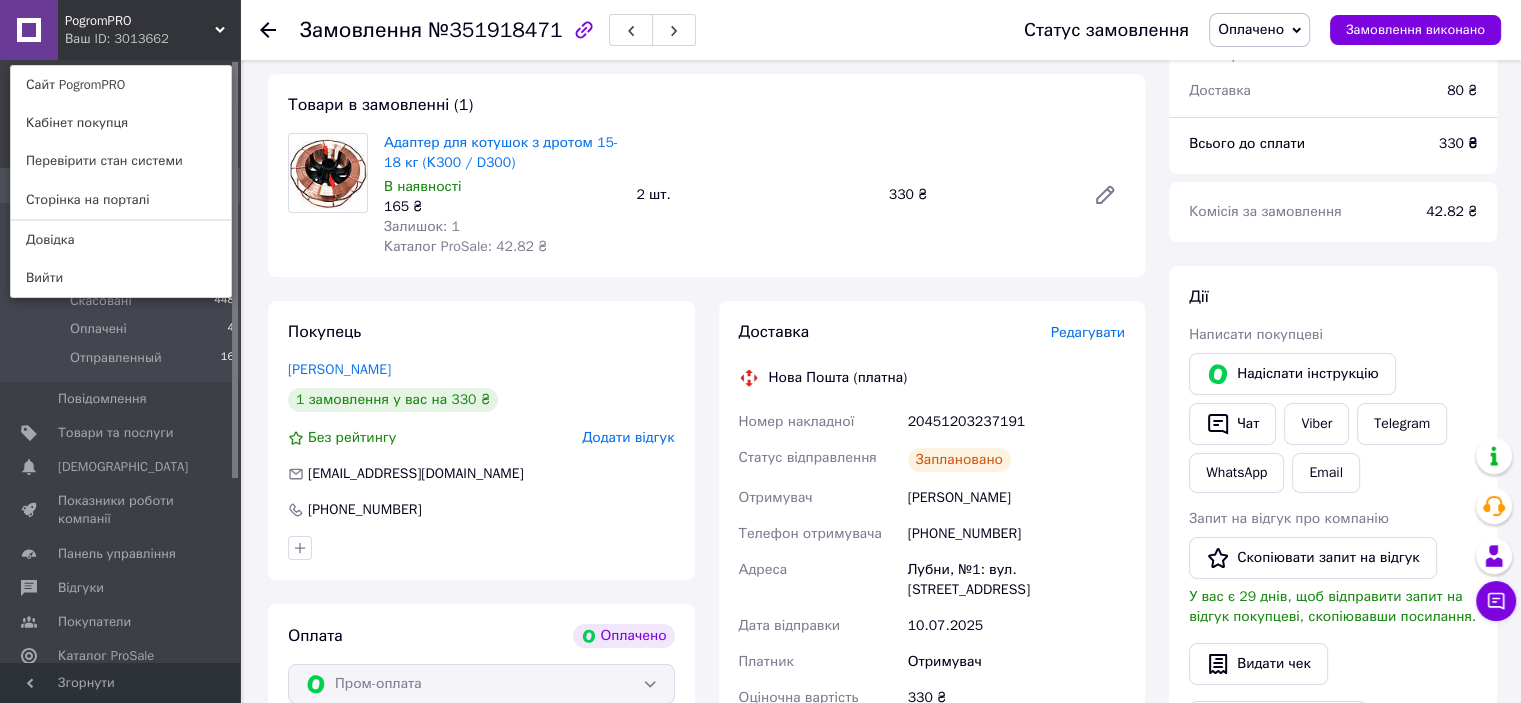 scroll, scrollTop: 0, scrollLeft: 0, axis: both 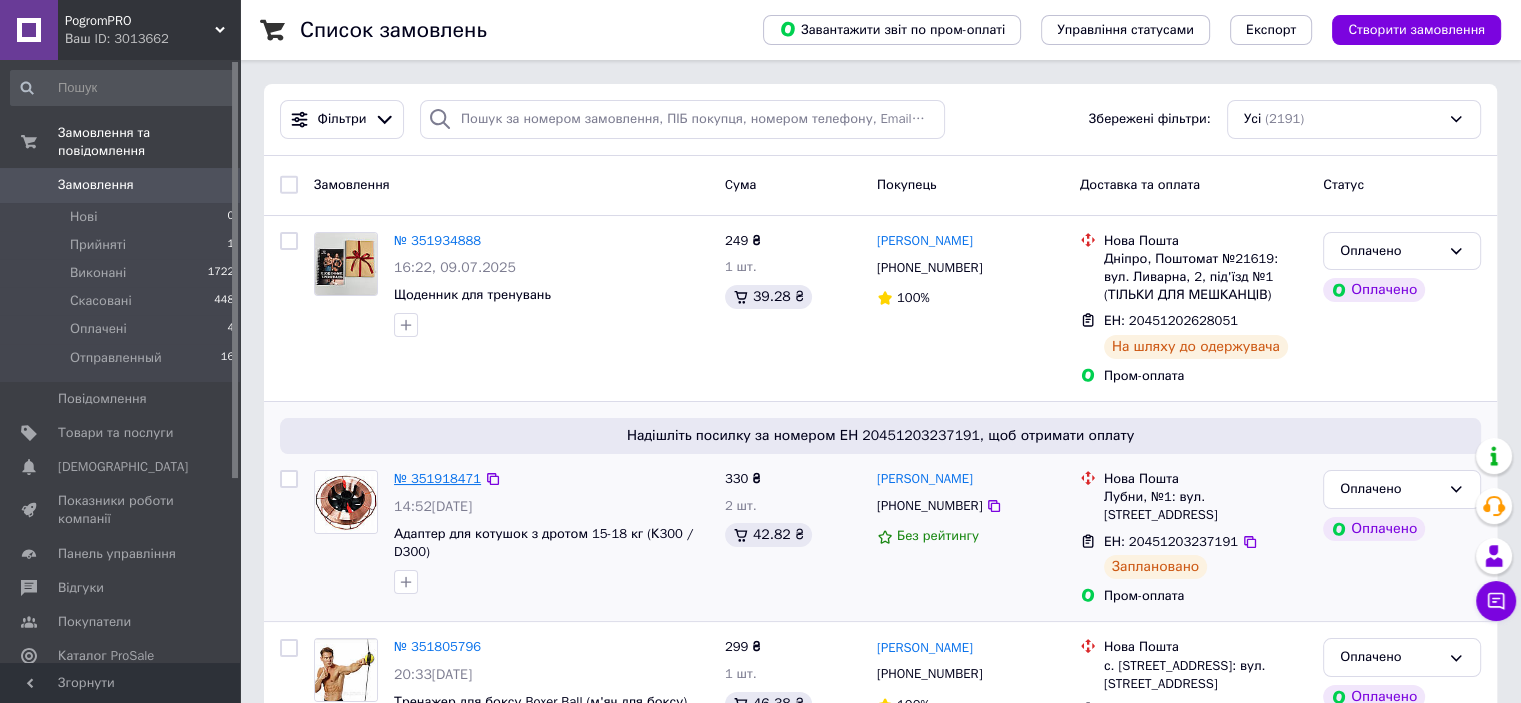 click on "№ 351918471" at bounding box center [437, 478] 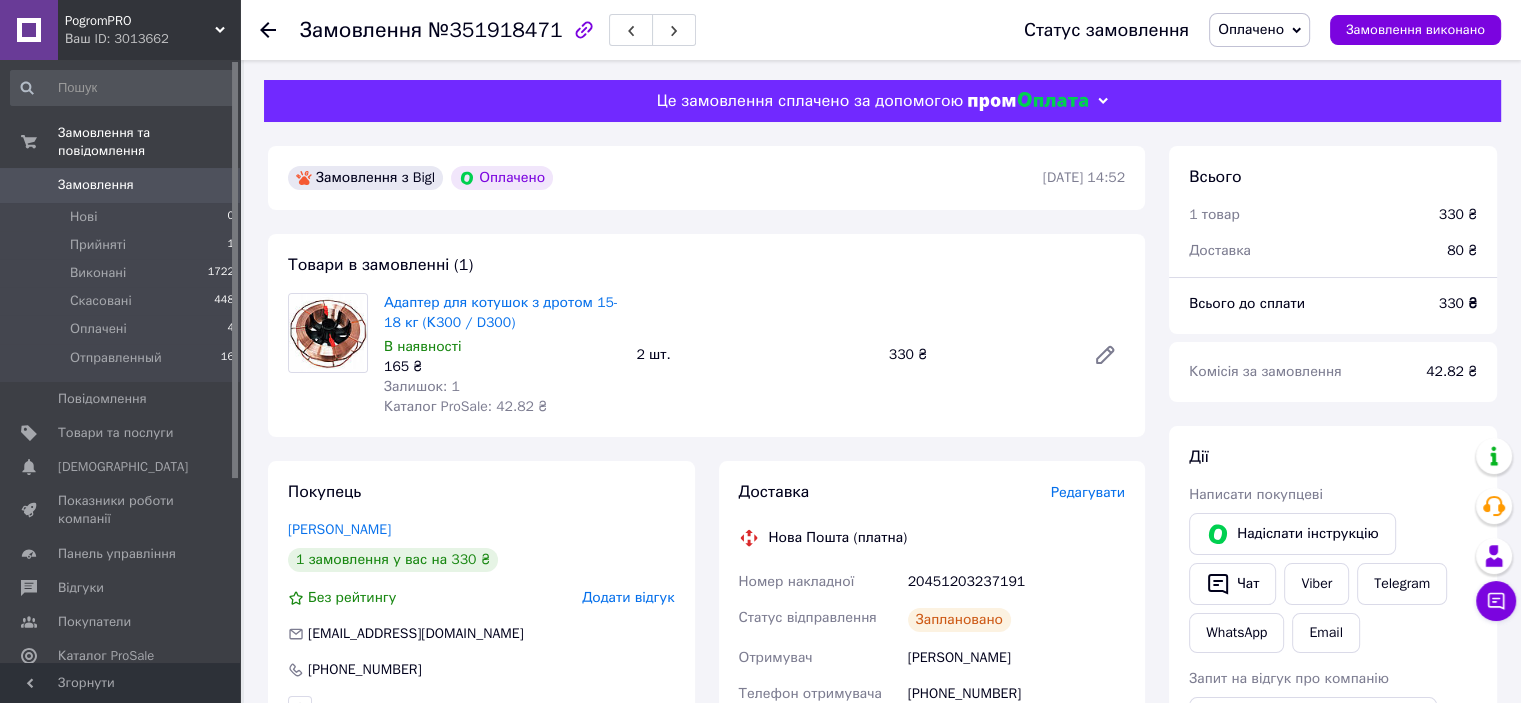 click on "Редагувати" at bounding box center (1088, 492) 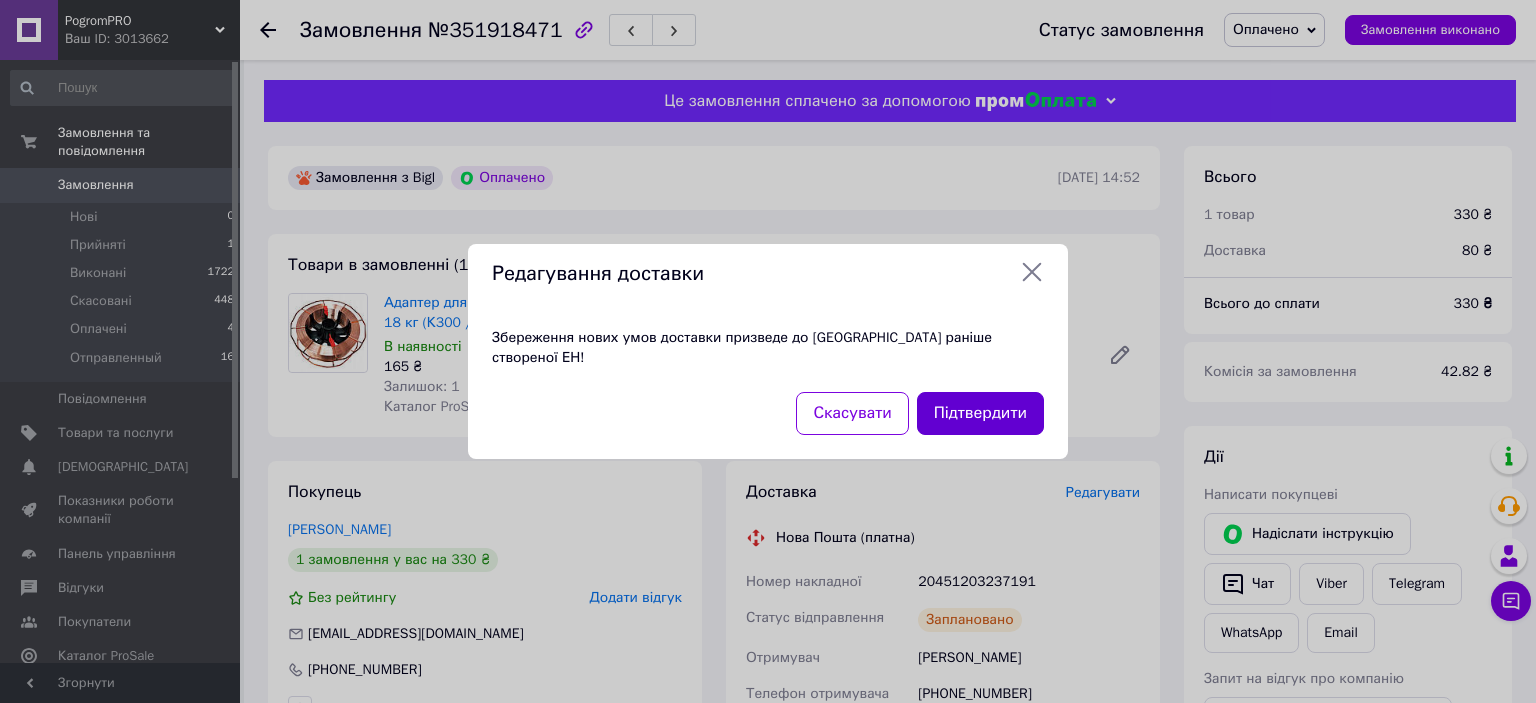 click on "Підтвердити" at bounding box center [980, 413] 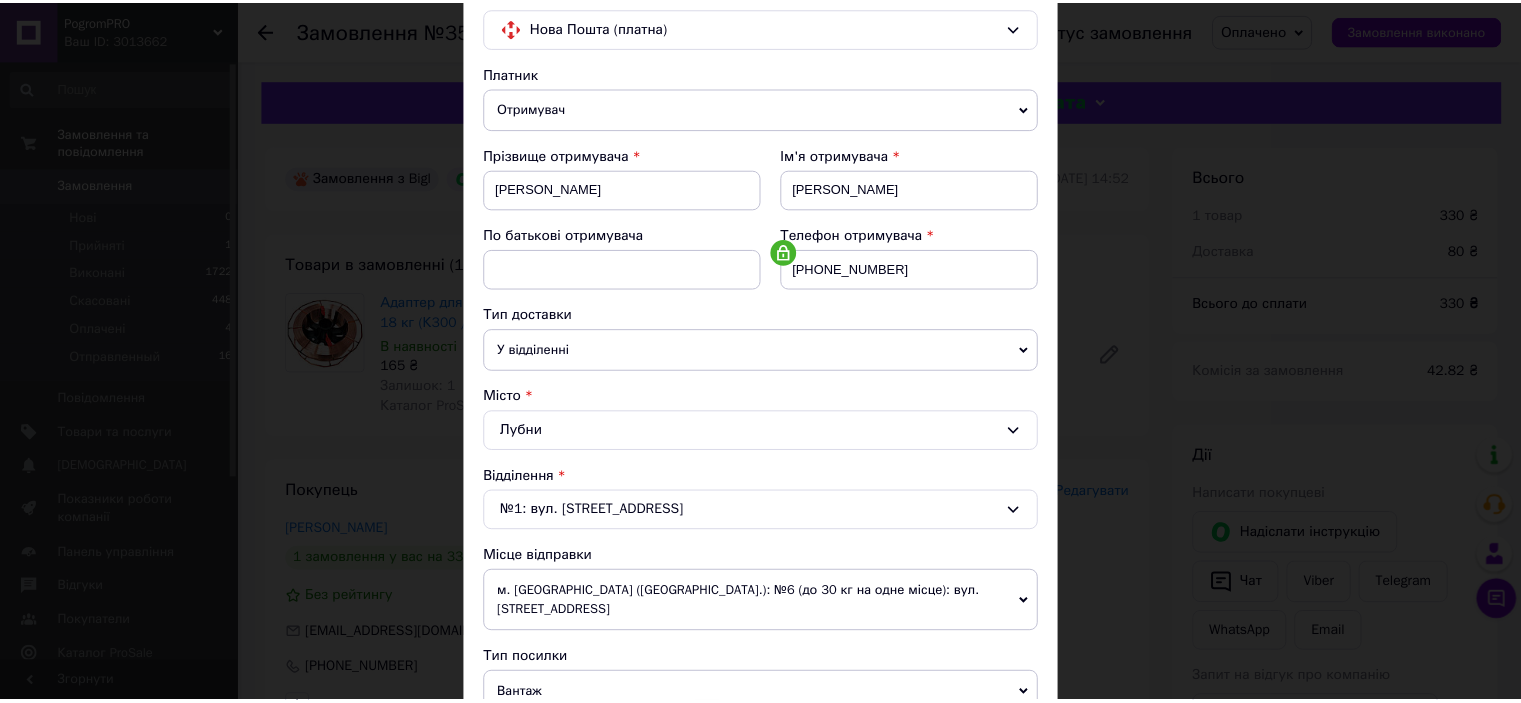scroll, scrollTop: 600, scrollLeft: 0, axis: vertical 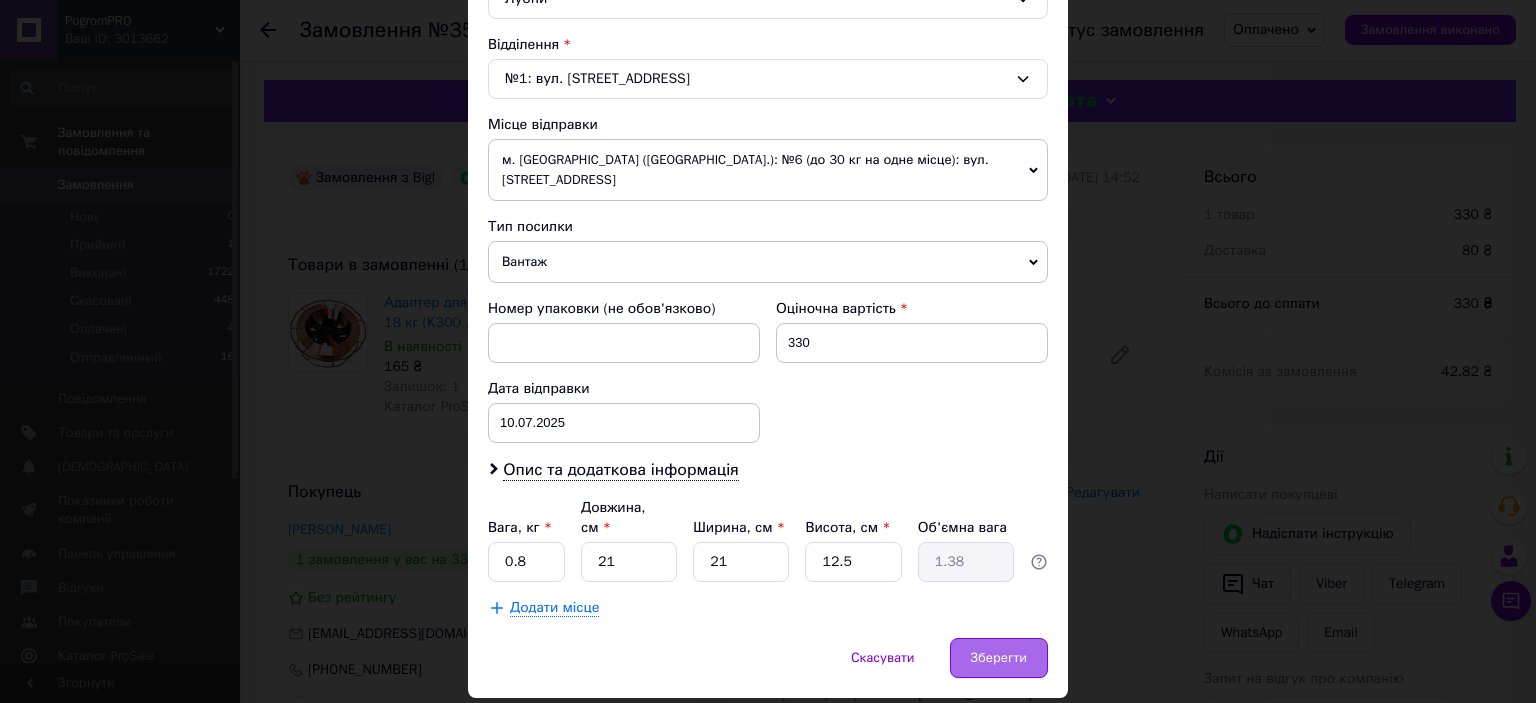 click on "Зберегти" at bounding box center (999, 658) 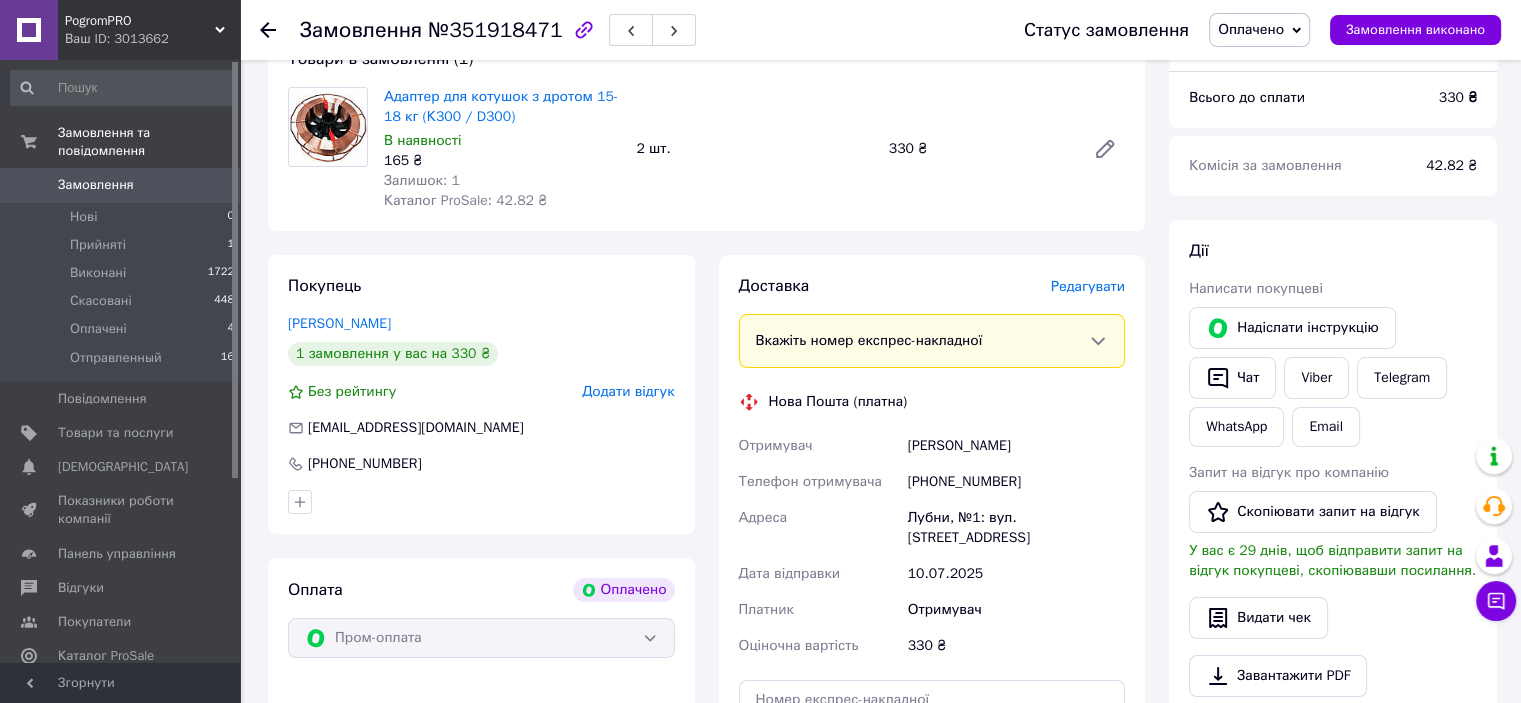 scroll, scrollTop: 700, scrollLeft: 0, axis: vertical 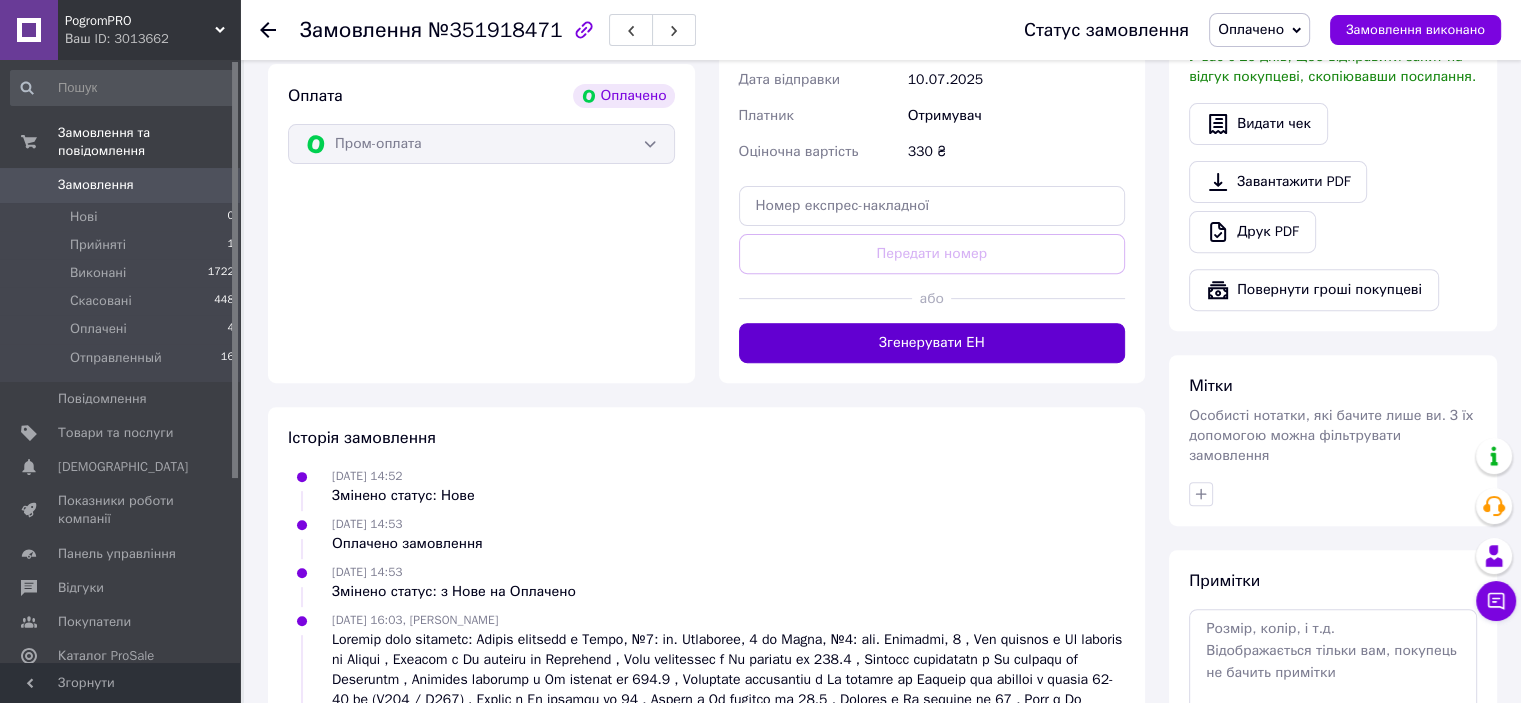 click on "Згенерувати ЕН" at bounding box center [932, 343] 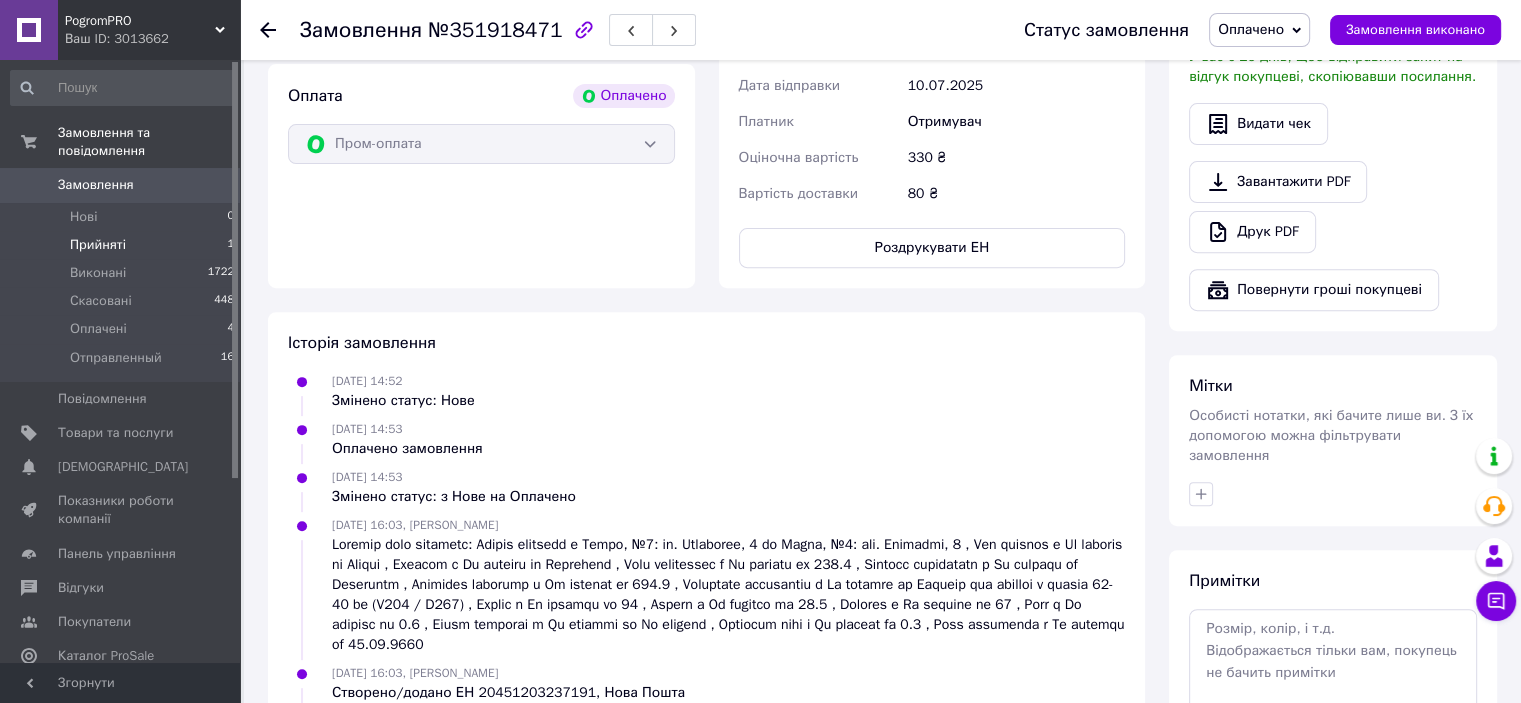 click on "Прийняті 1" at bounding box center [123, 245] 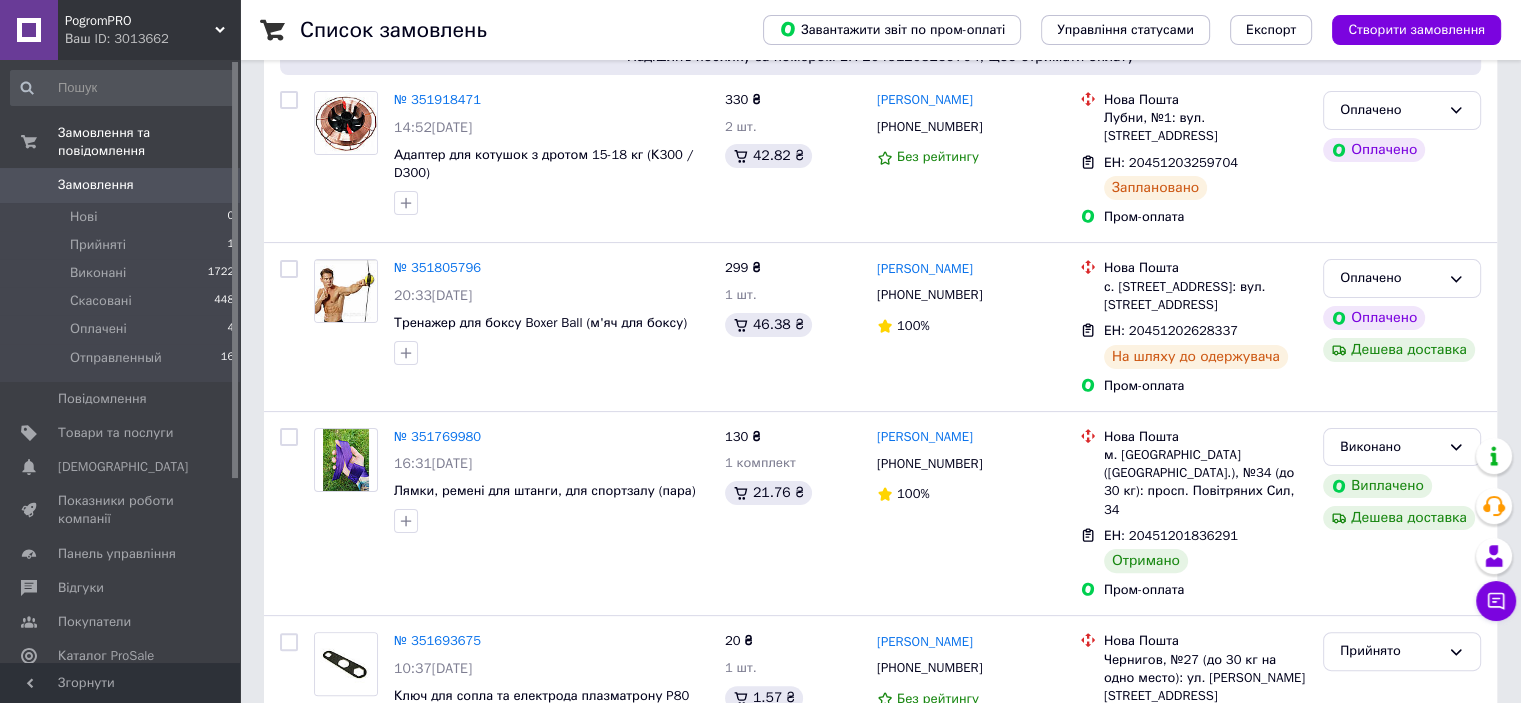 scroll, scrollTop: 400, scrollLeft: 0, axis: vertical 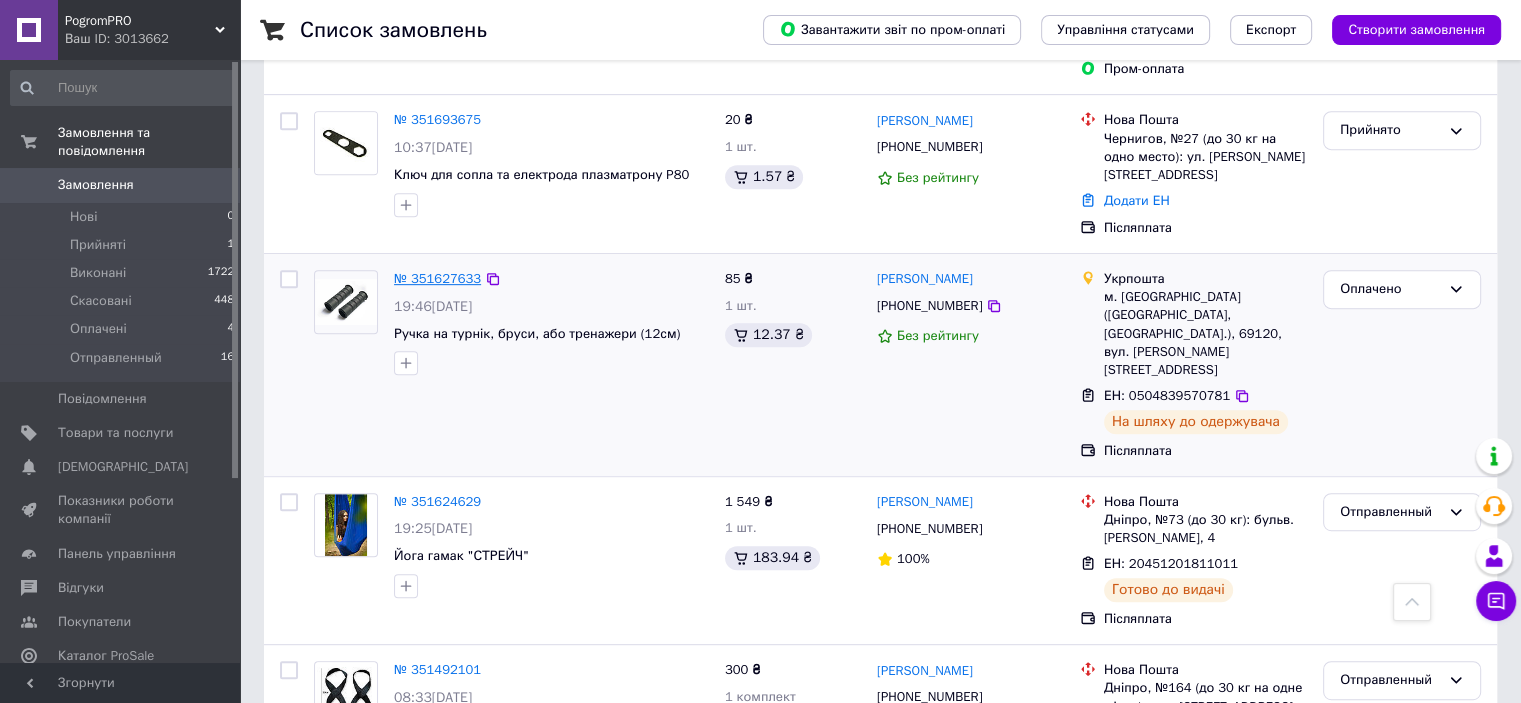 click on "№ 351627633" at bounding box center (437, 278) 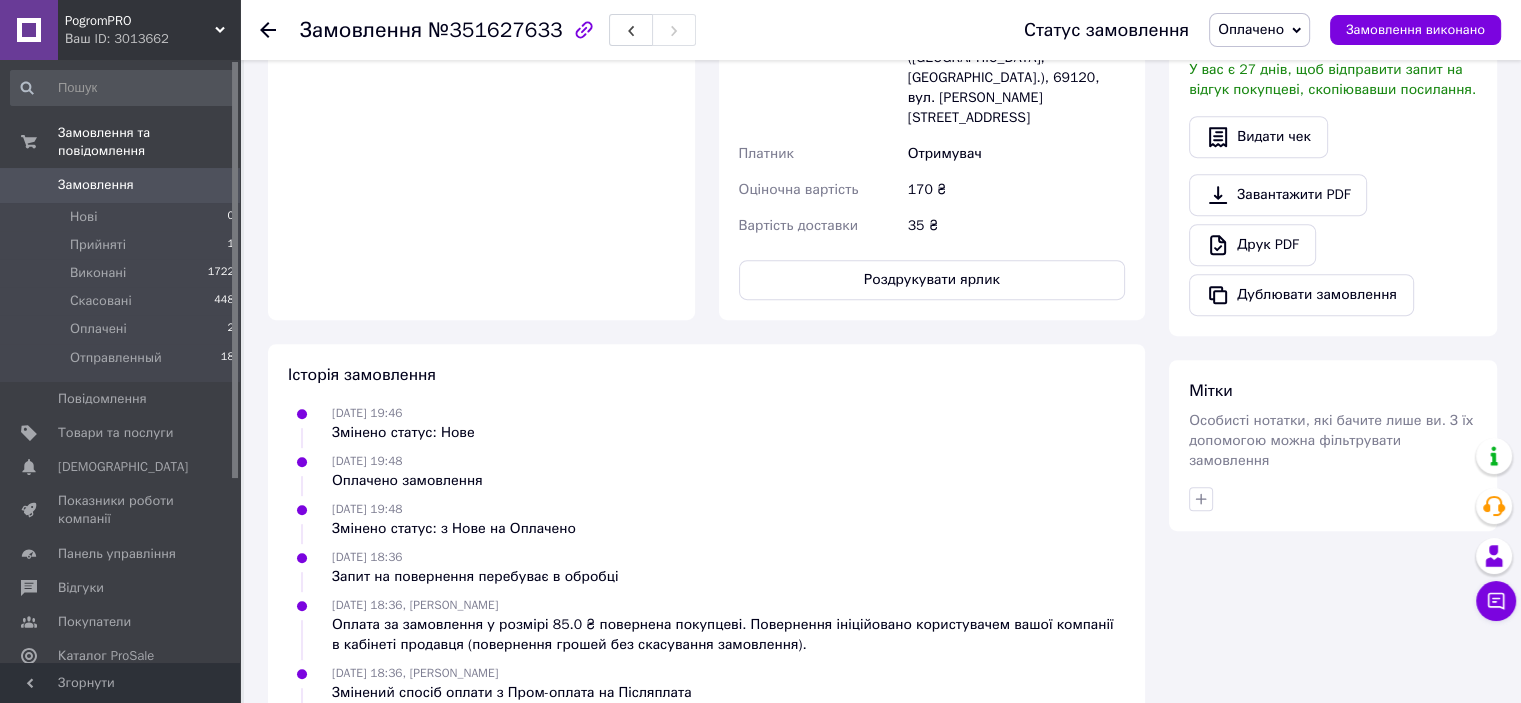 scroll, scrollTop: 500, scrollLeft: 0, axis: vertical 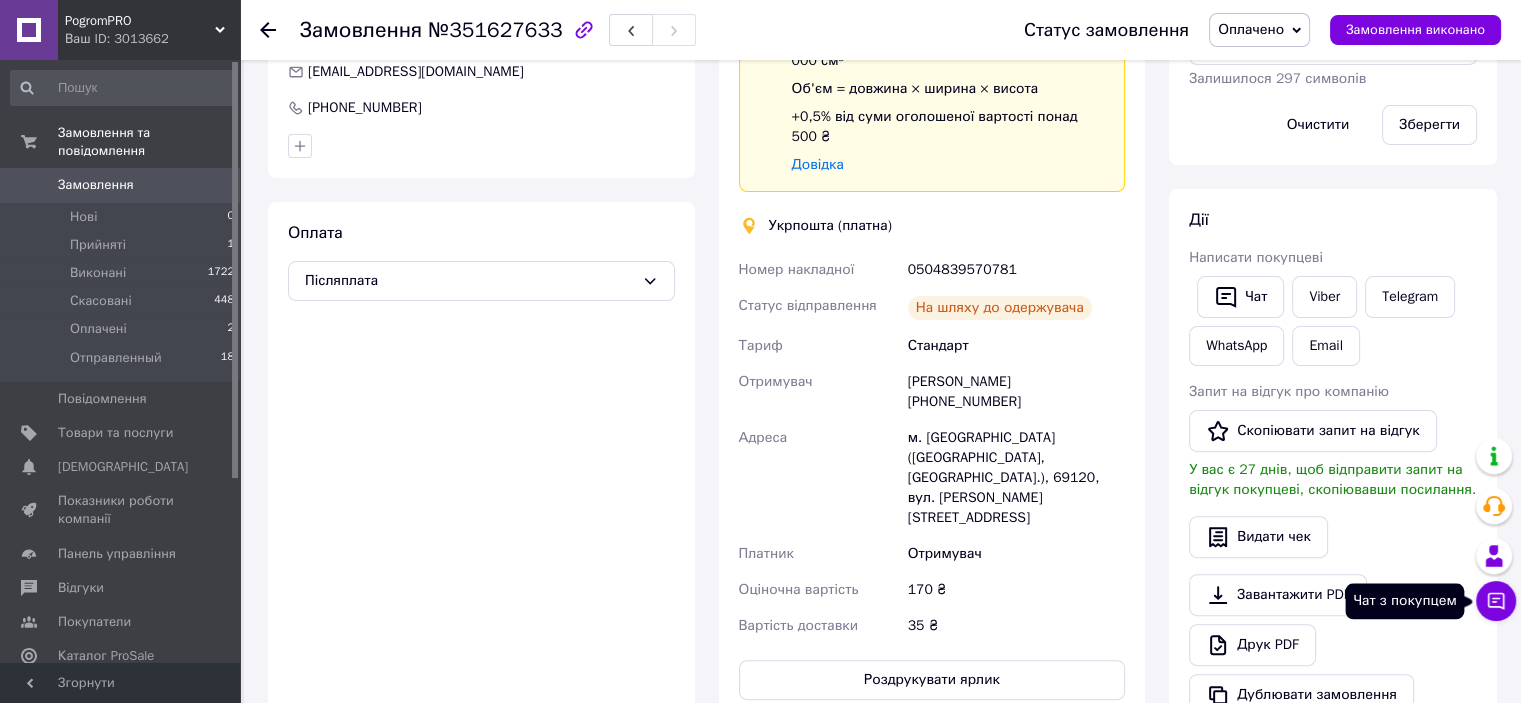 click on "Чат з покупцем" at bounding box center (1496, 601) 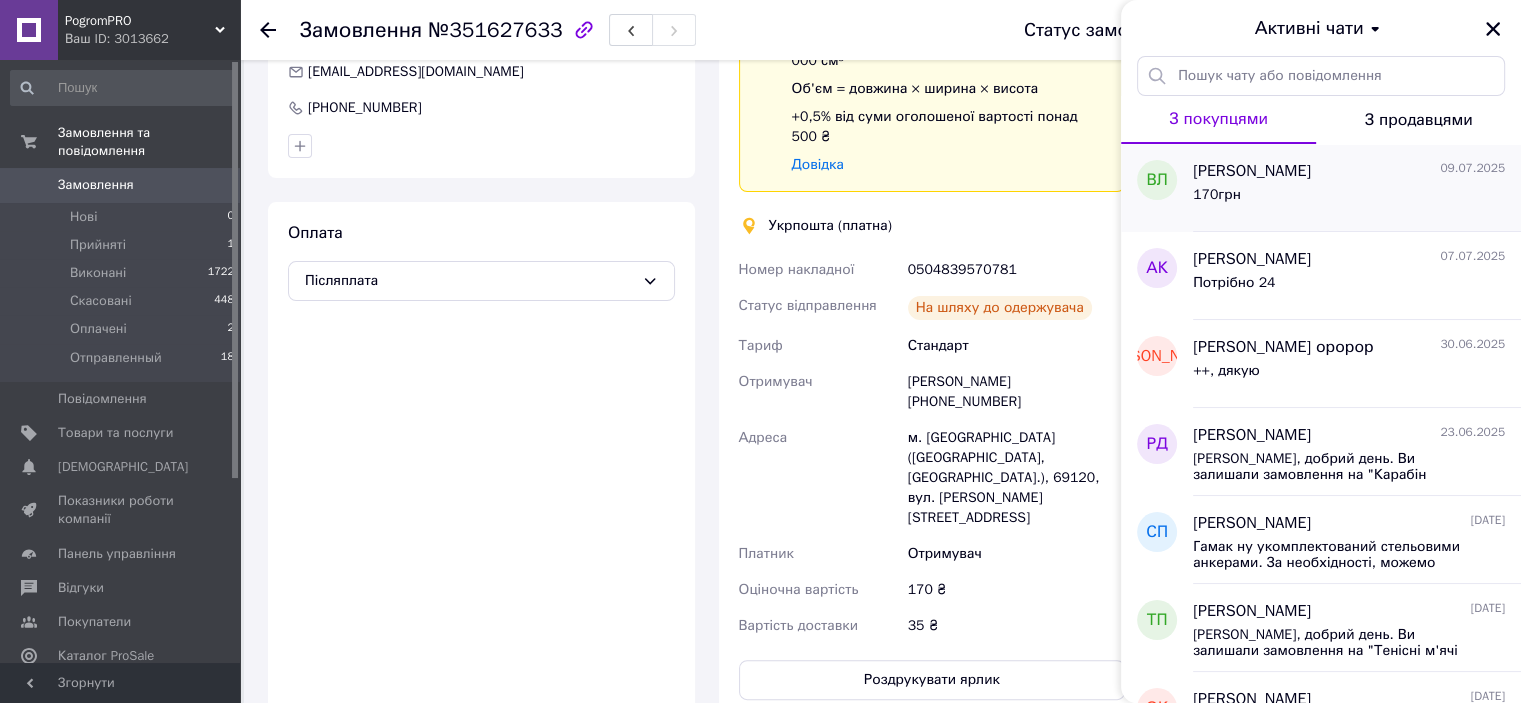 click on "170грн" at bounding box center [1217, 201] 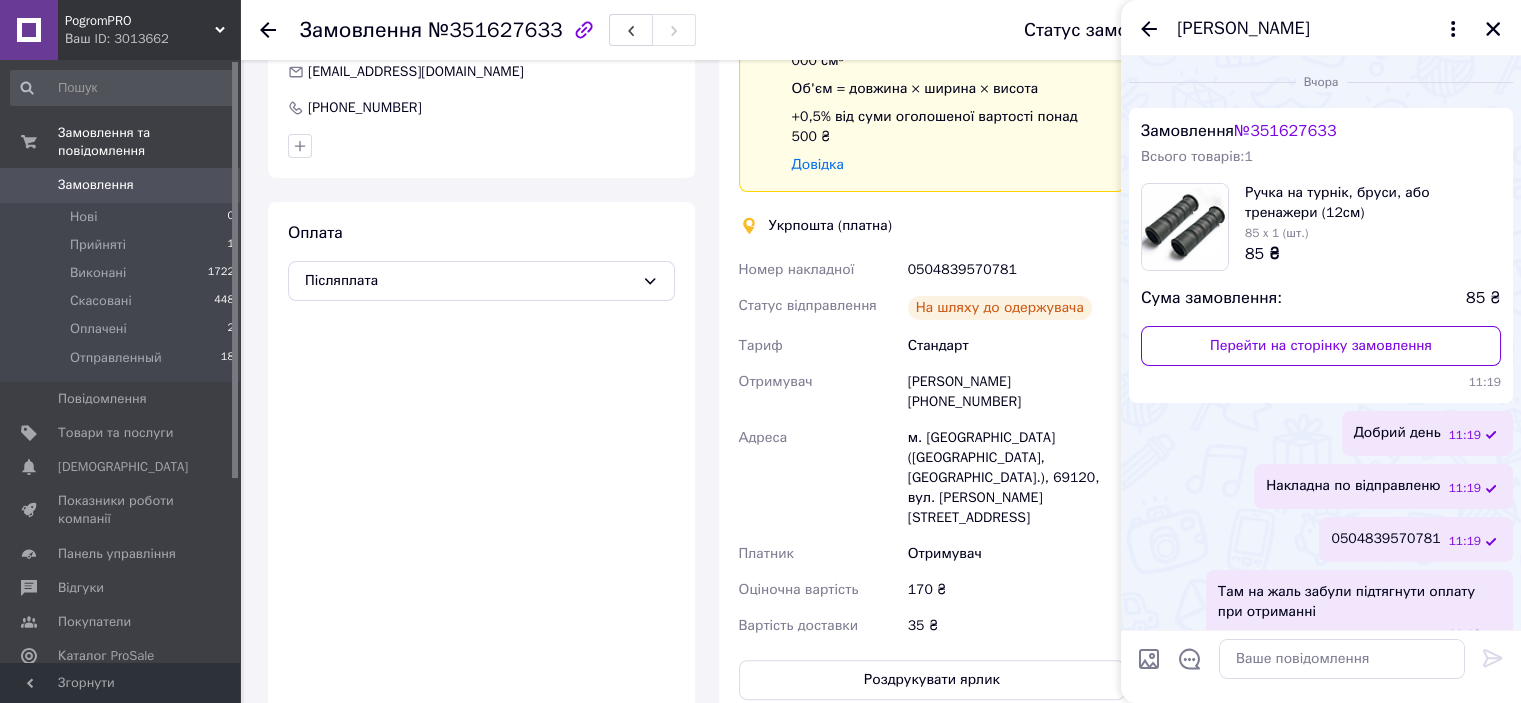 scroll, scrollTop: 212, scrollLeft: 0, axis: vertical 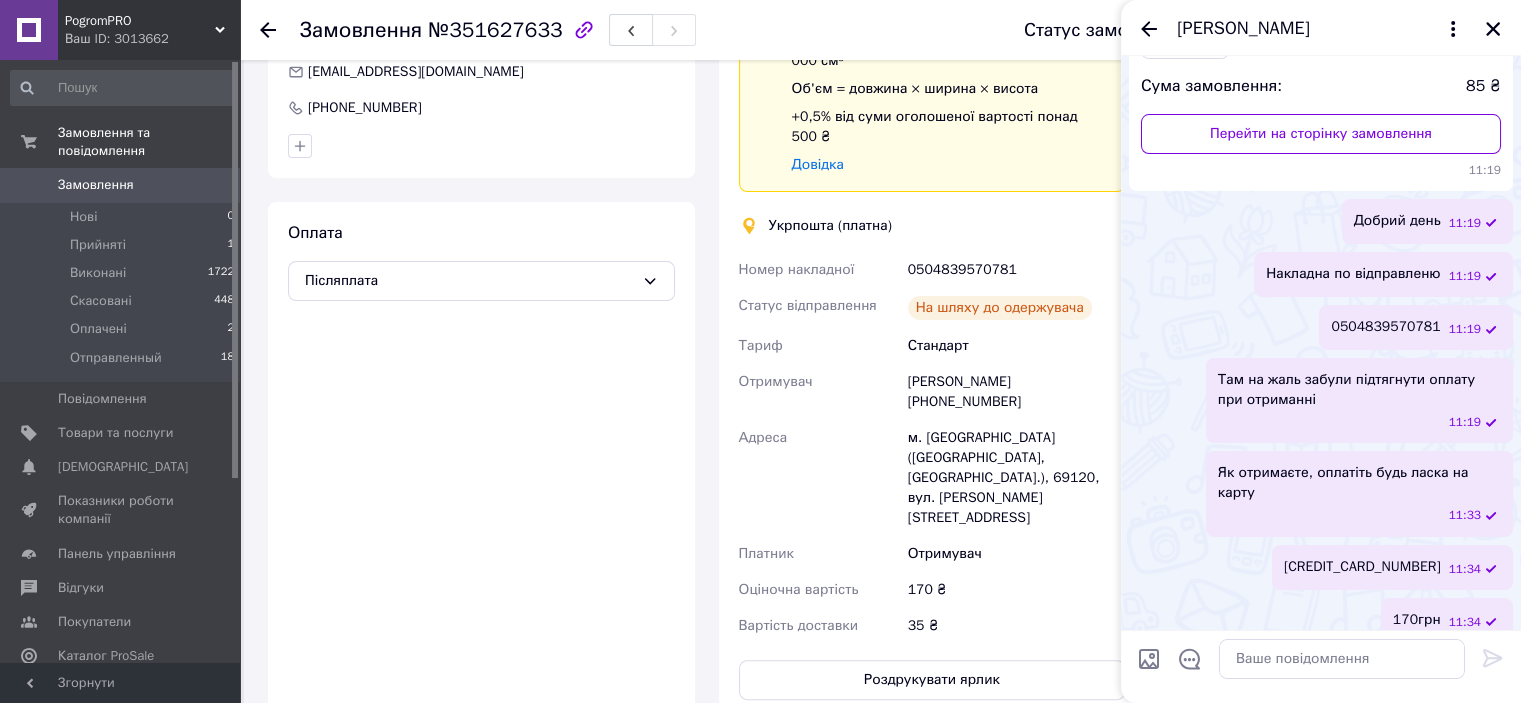 click on "[PERSON_NAME] [PHONE_NUMBER]" at bounding box center (1016, 392) 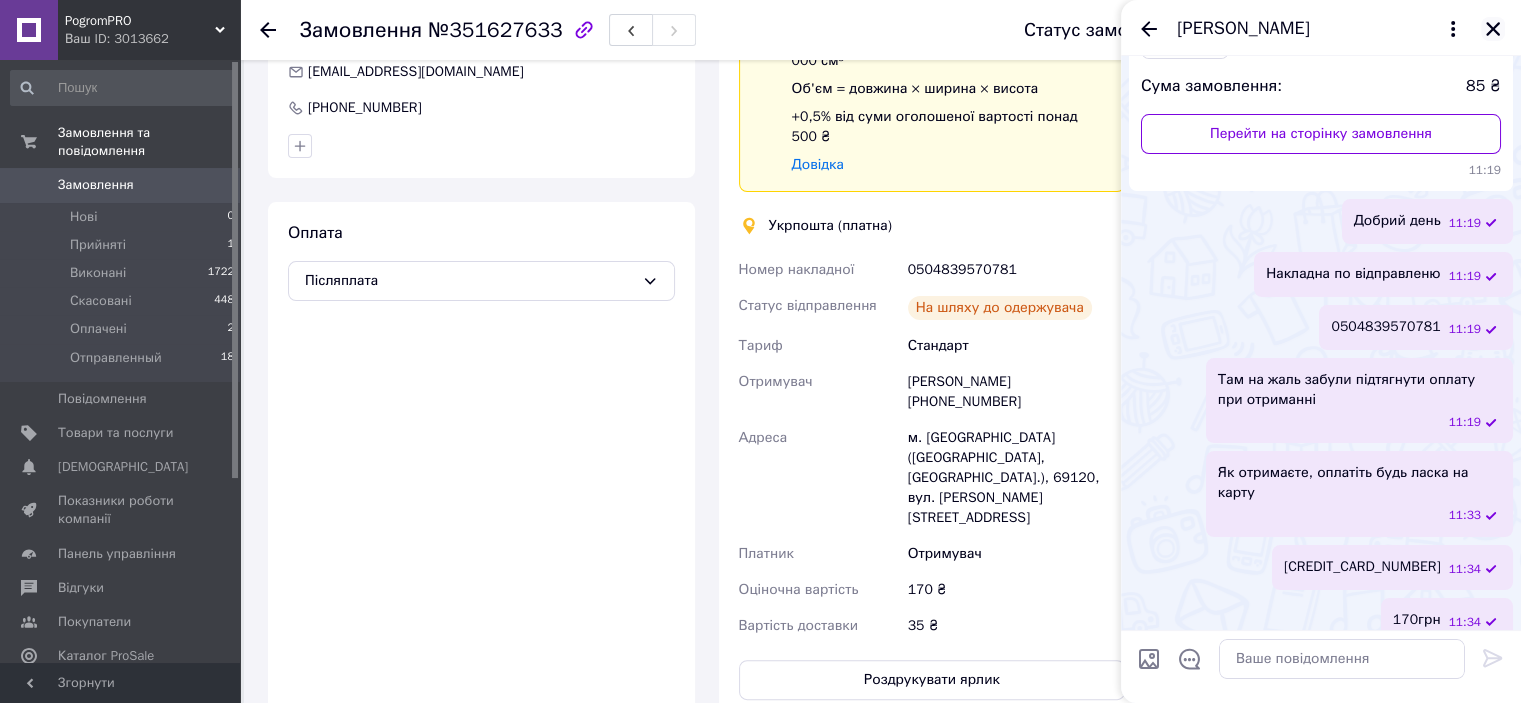 click 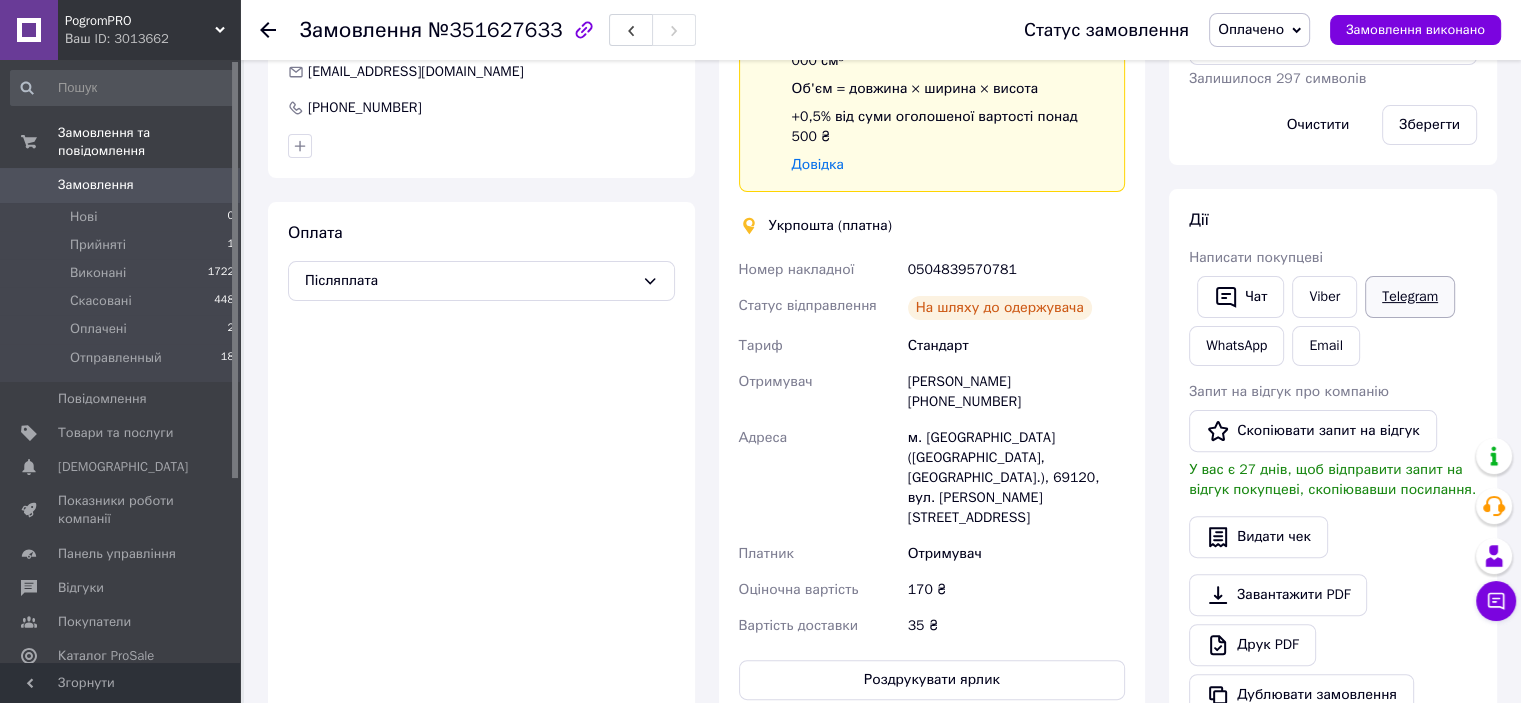 click on "Telegram" at bounding box center (1410, 297) 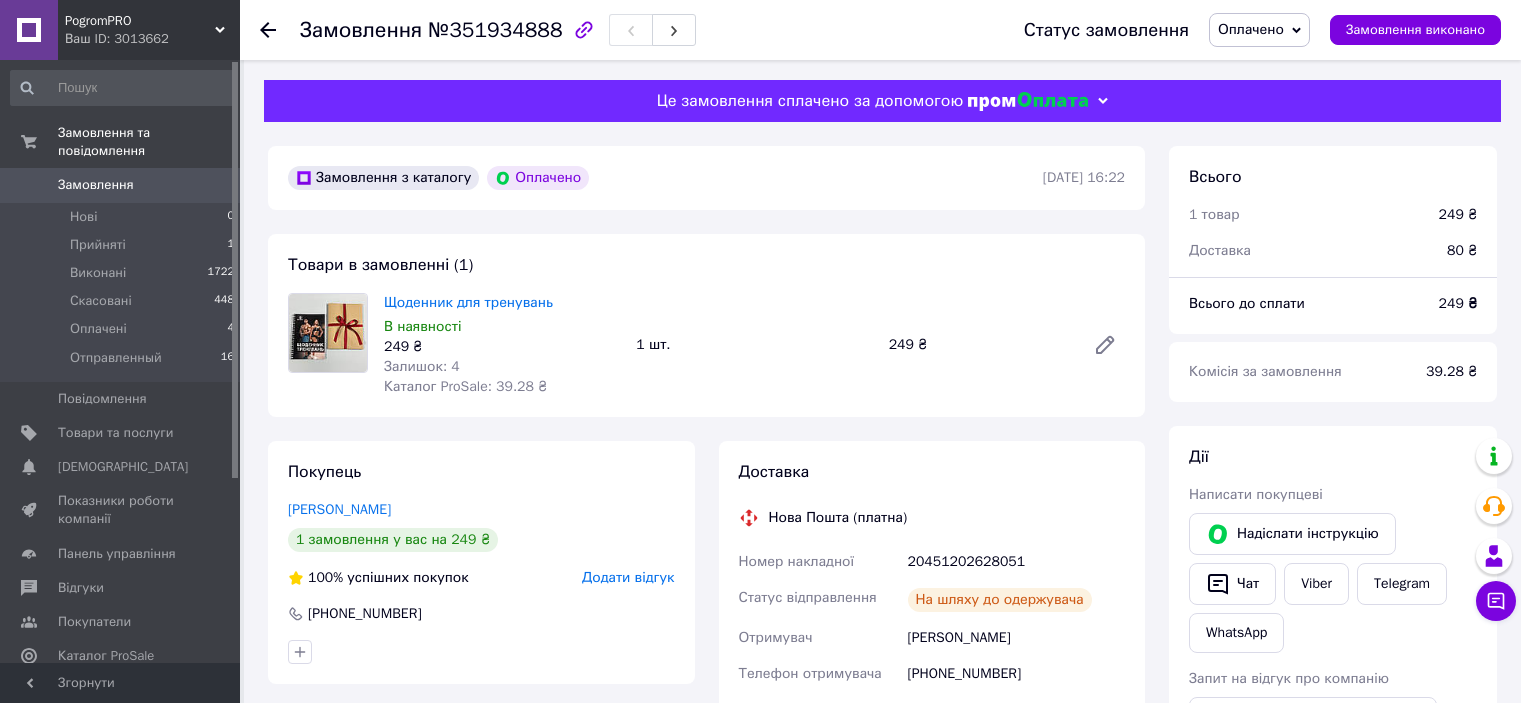 scroll, scrollTop: 0, scrollLeft: 0, axis: both 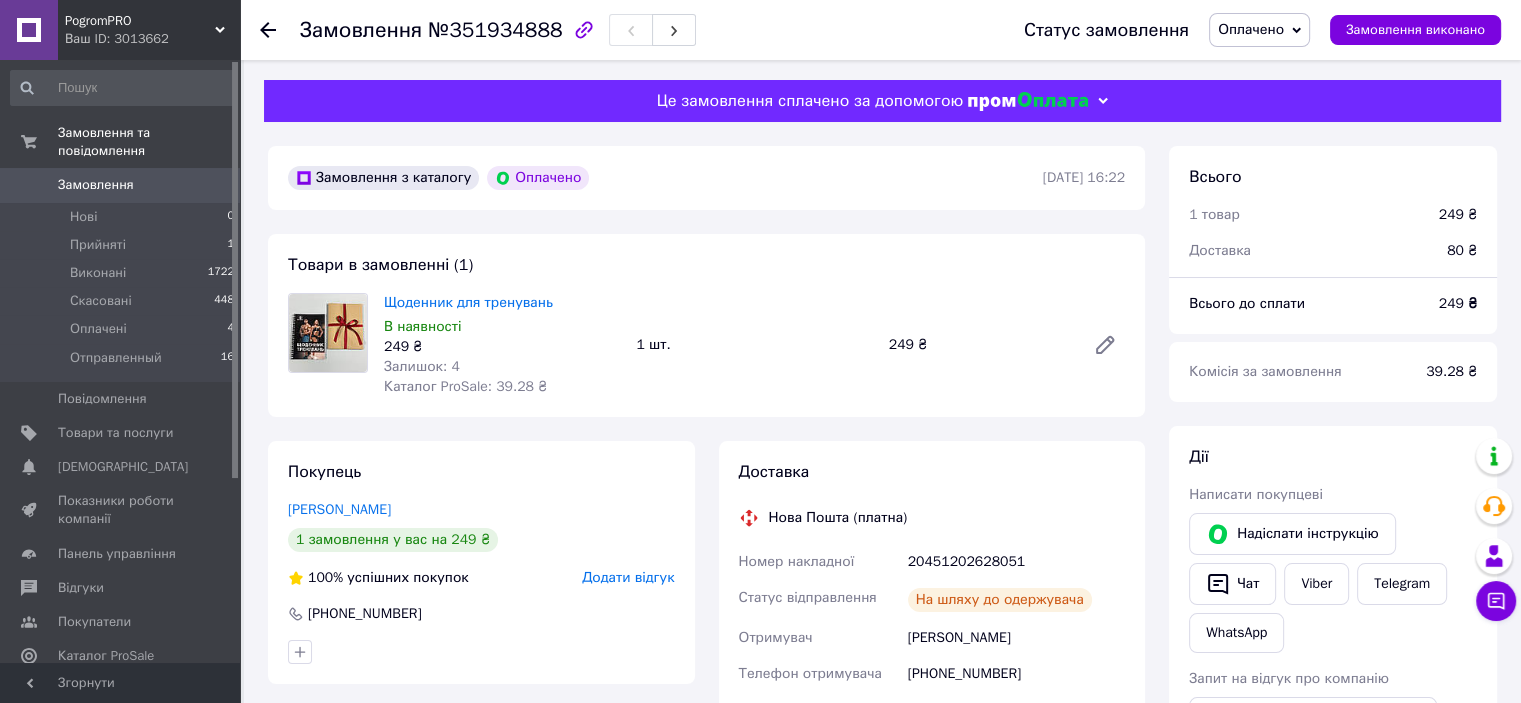 drag, startPoint x: 944, startPoint y: 575, endPoint x: 935, endPoint y: 586, distance: 14.21267 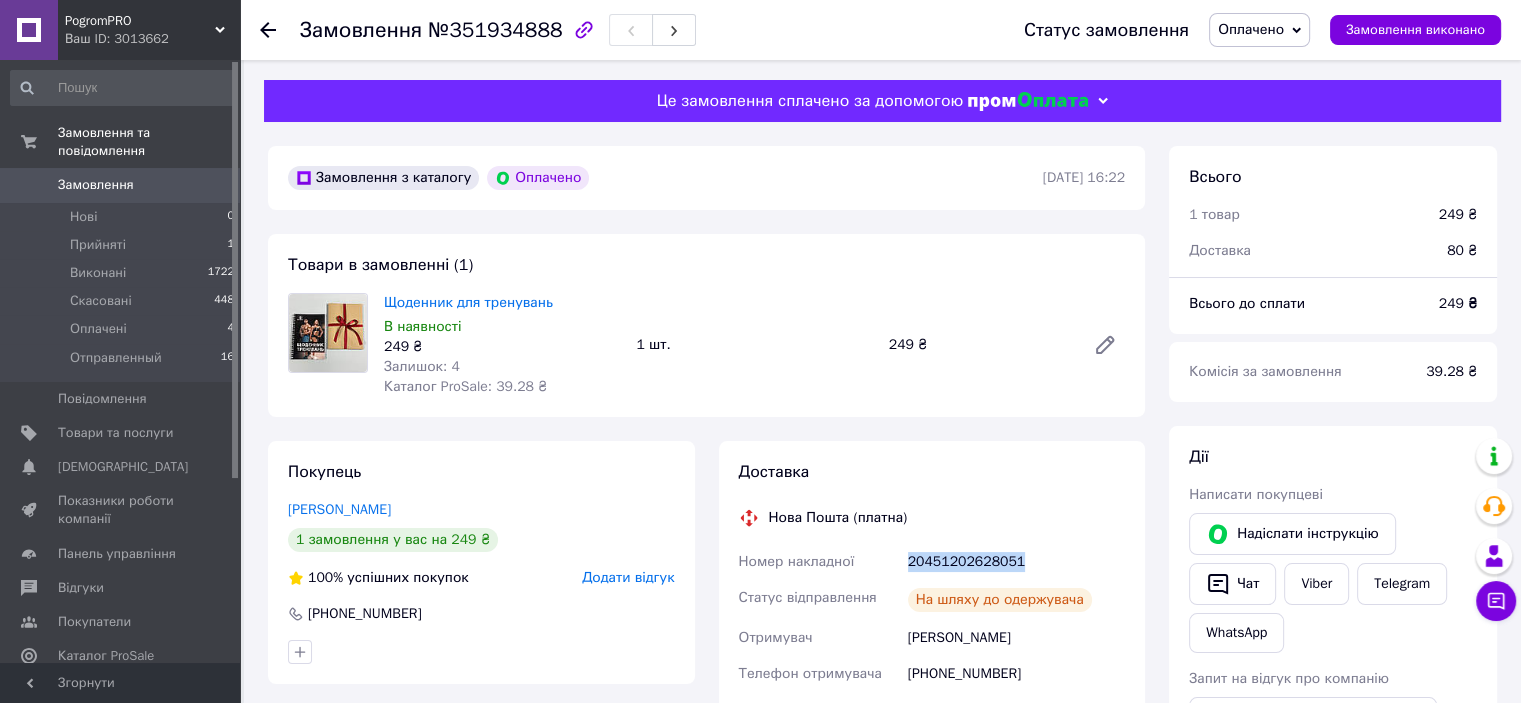 click on "20451202628051" at bounding box center (1016, 562) 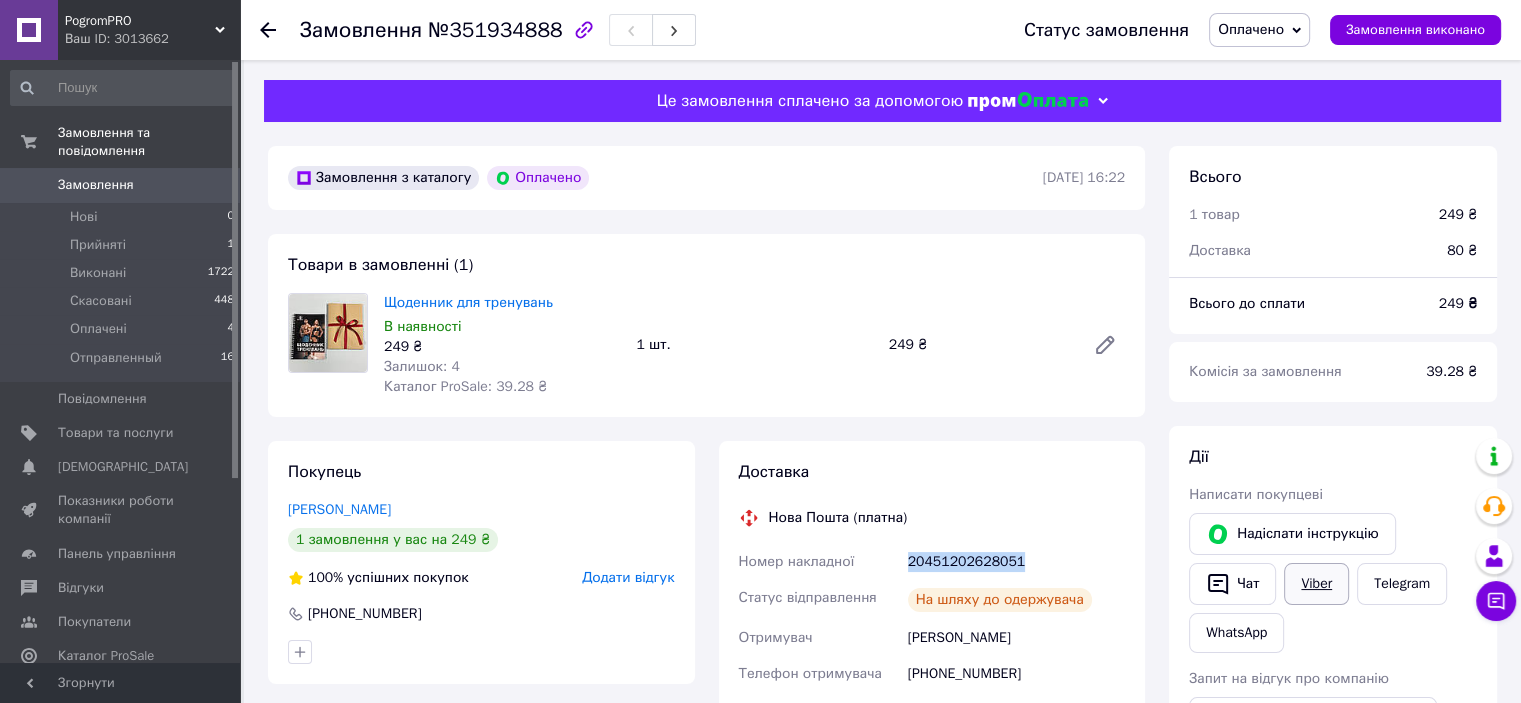 click on "Viber" at bounding box center (1316, 584) 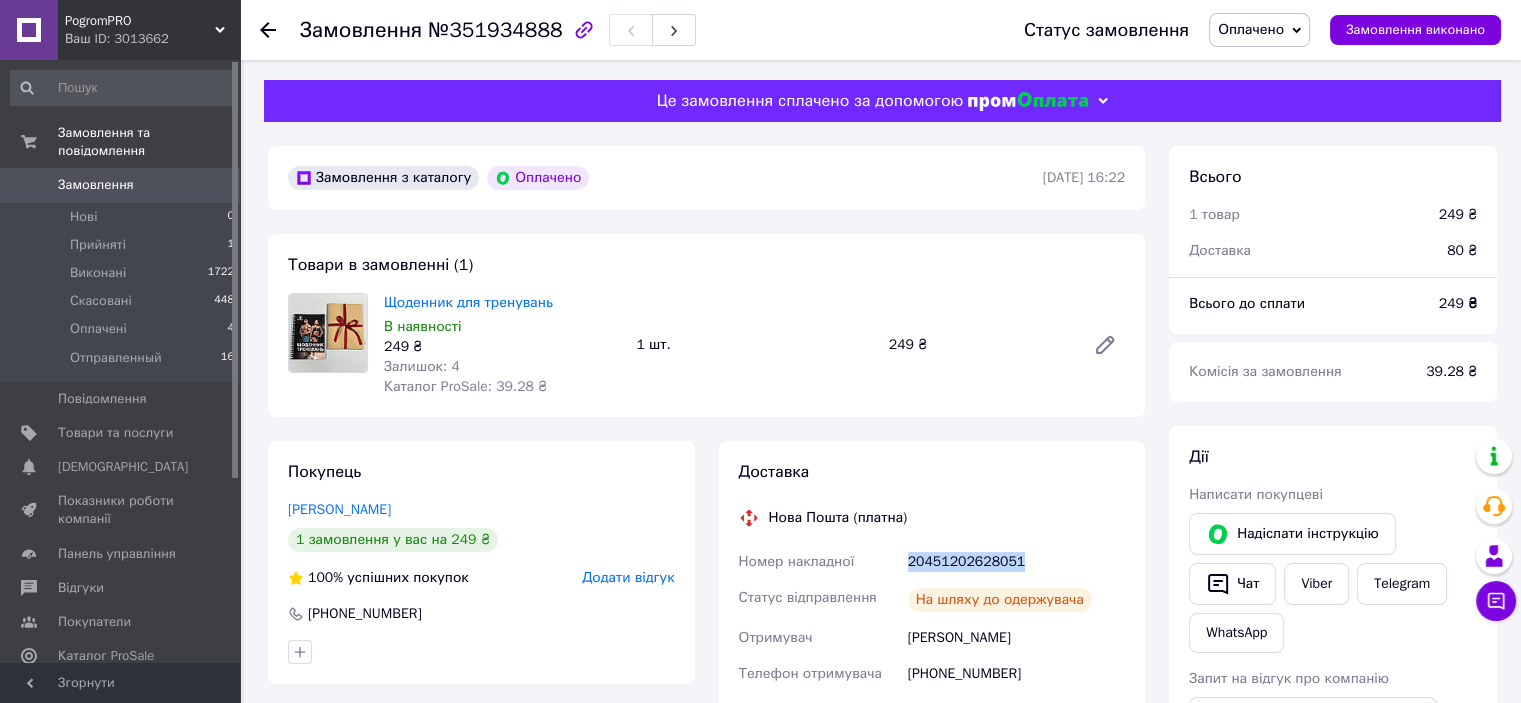click on "Оплачено" at bounding box center (1251, 29) 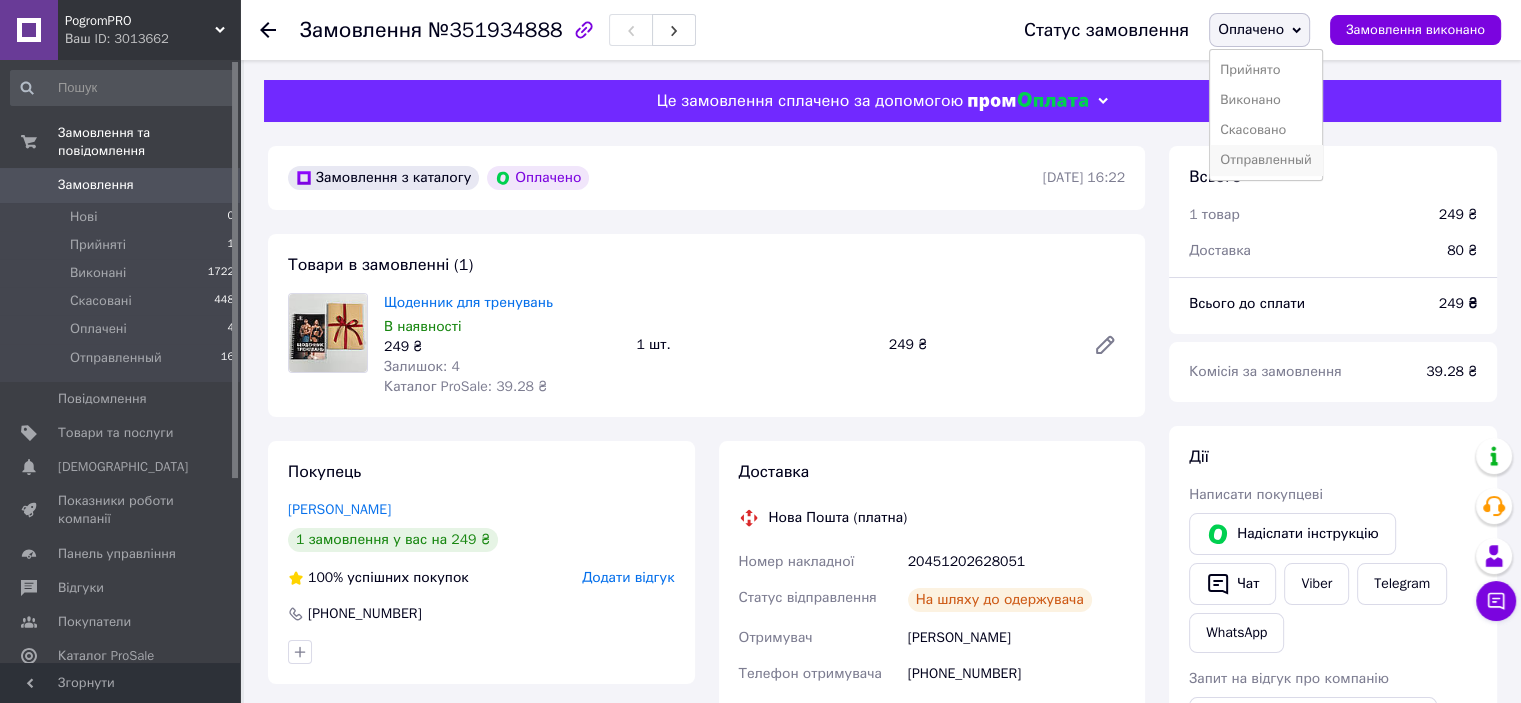 click on "Отправленный" at bounding box center (1266, 160) 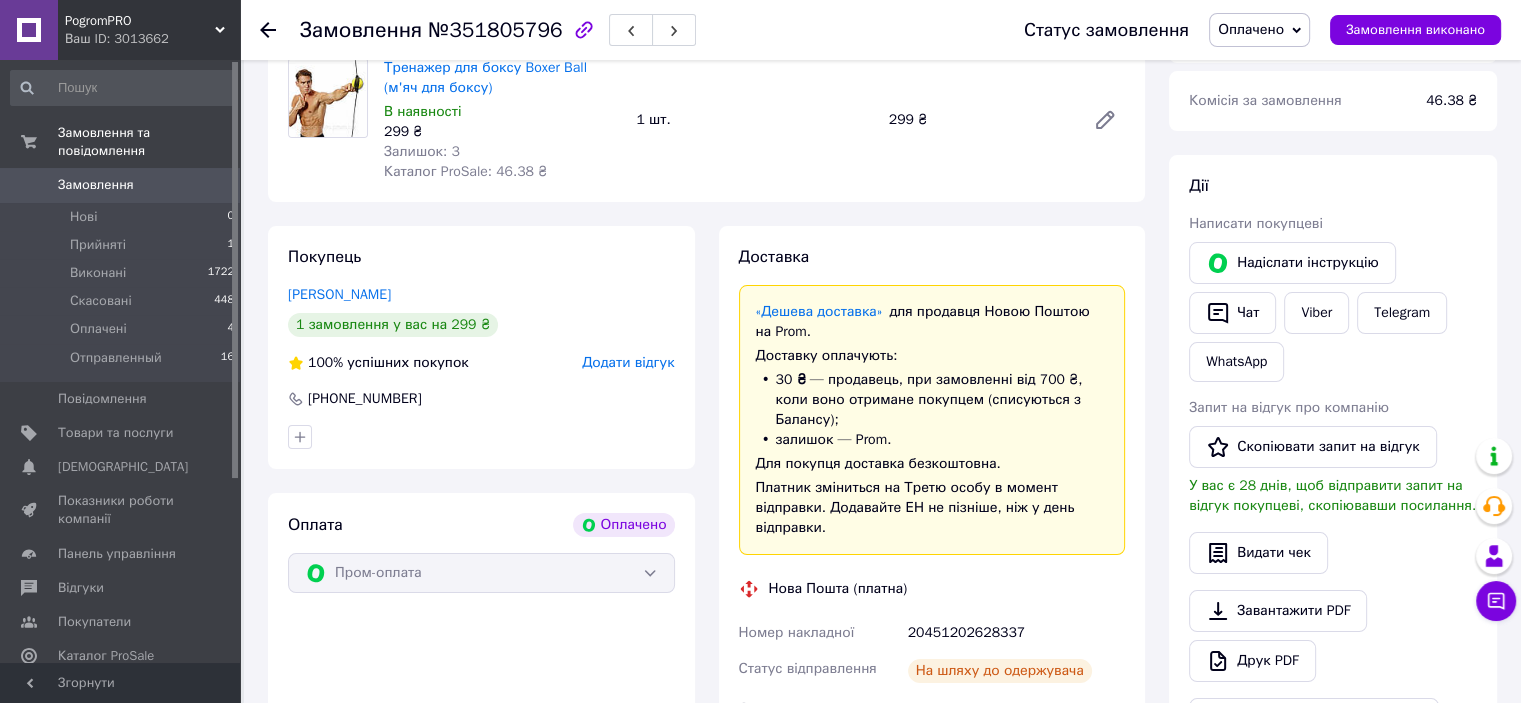 scroll, scrollTop: 300, scrollLeft: 0, axis: vertical 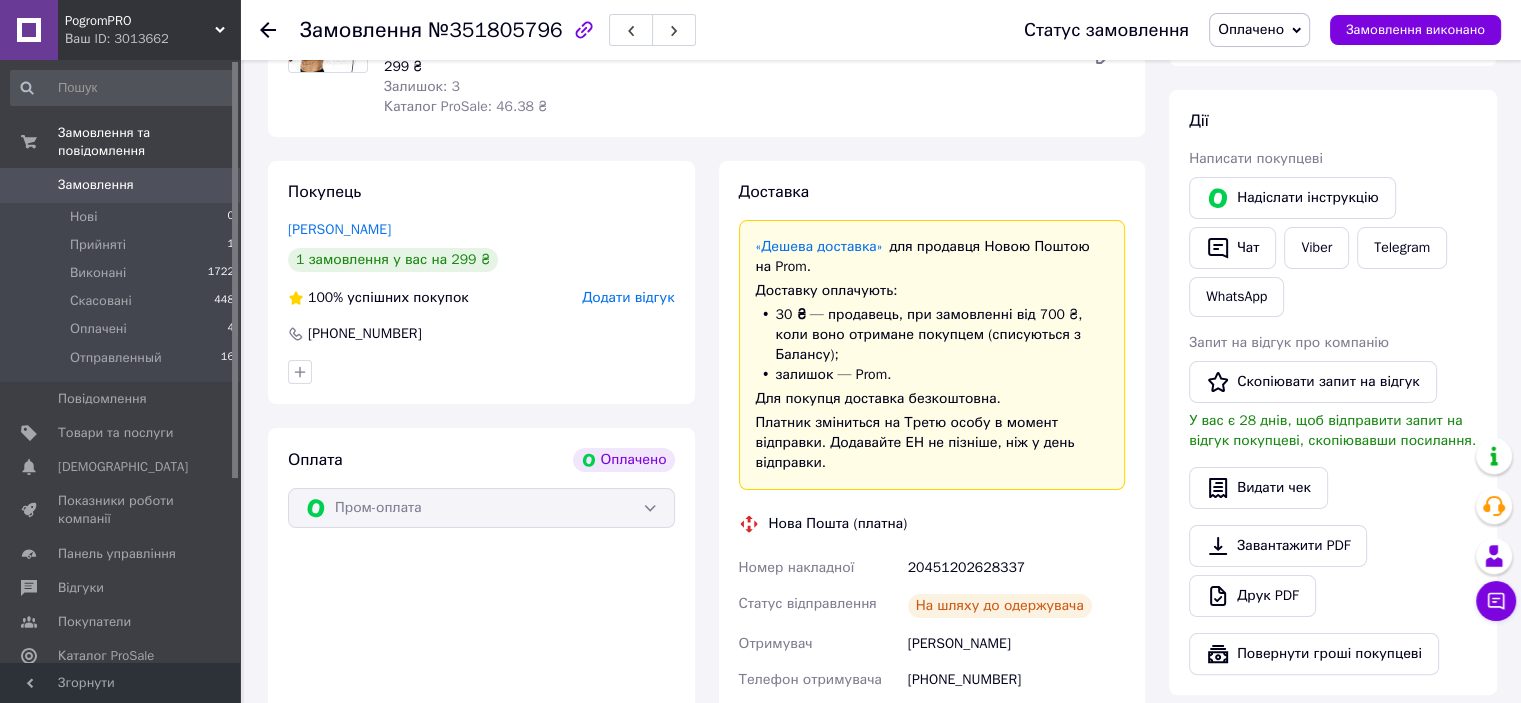 click on "20451202628337" at bounding box center (1016, 568) 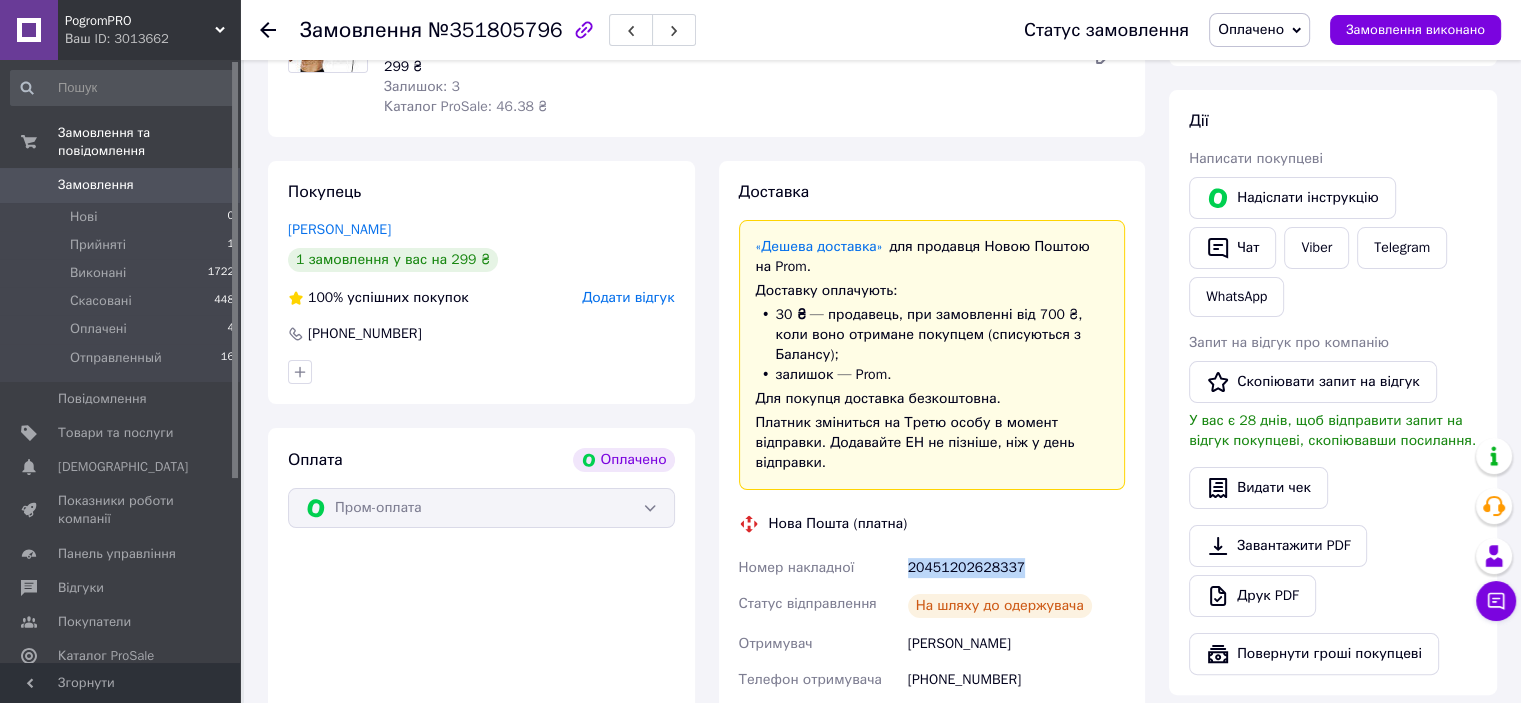 click on "20451202628337" at bounding box center [1016, 568] 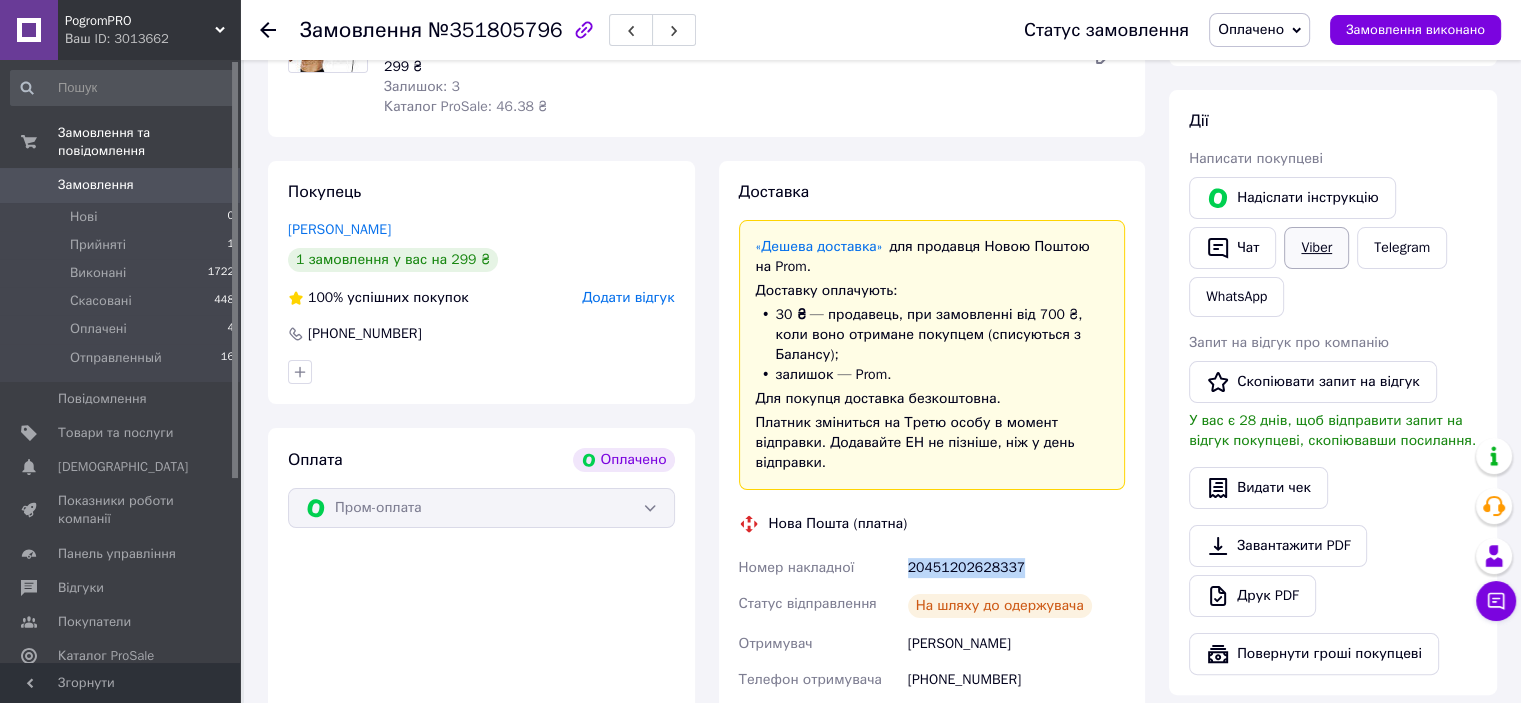 copy on "20451202628337" 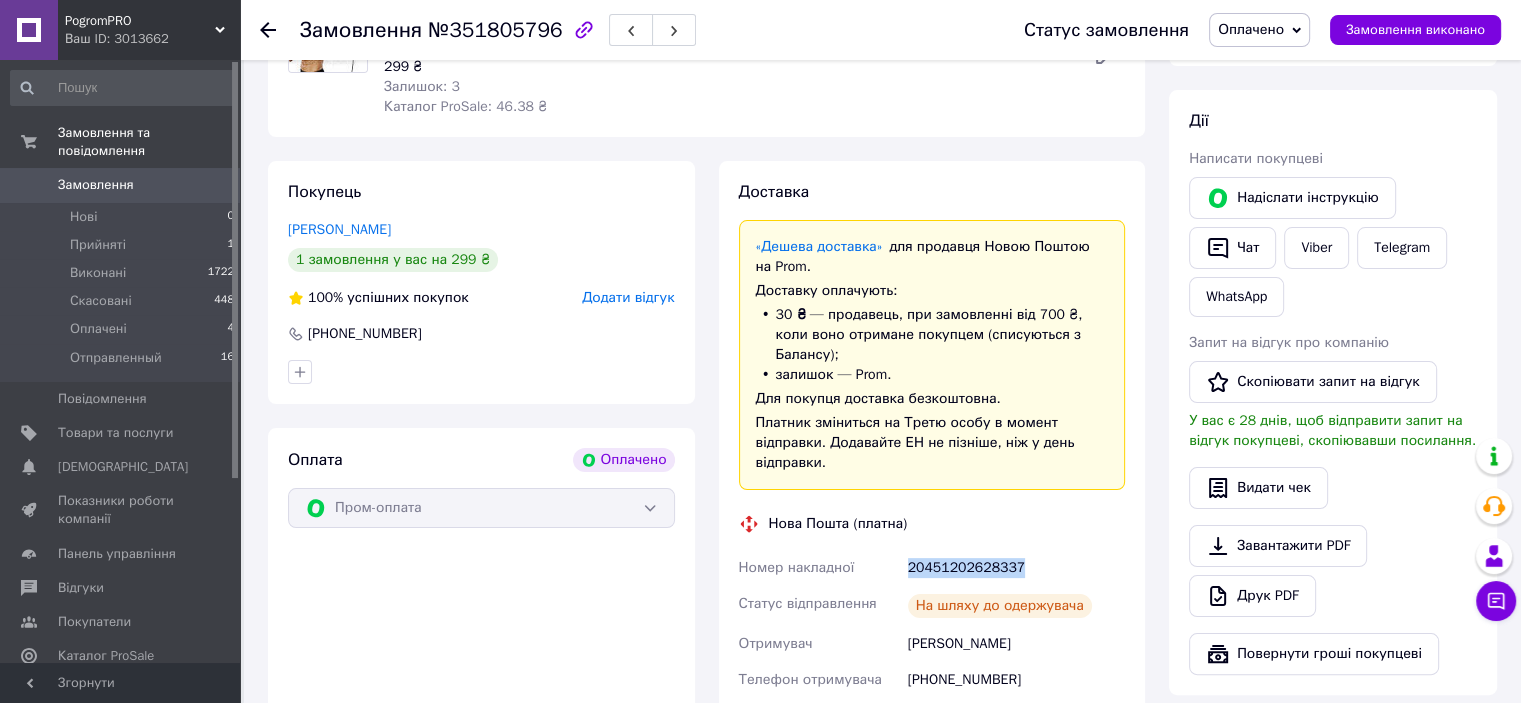 drag, startPoint x: 1275, startPoint y: 26, endPoint x: 1252, endPoint y: 67, distance: 47.010635 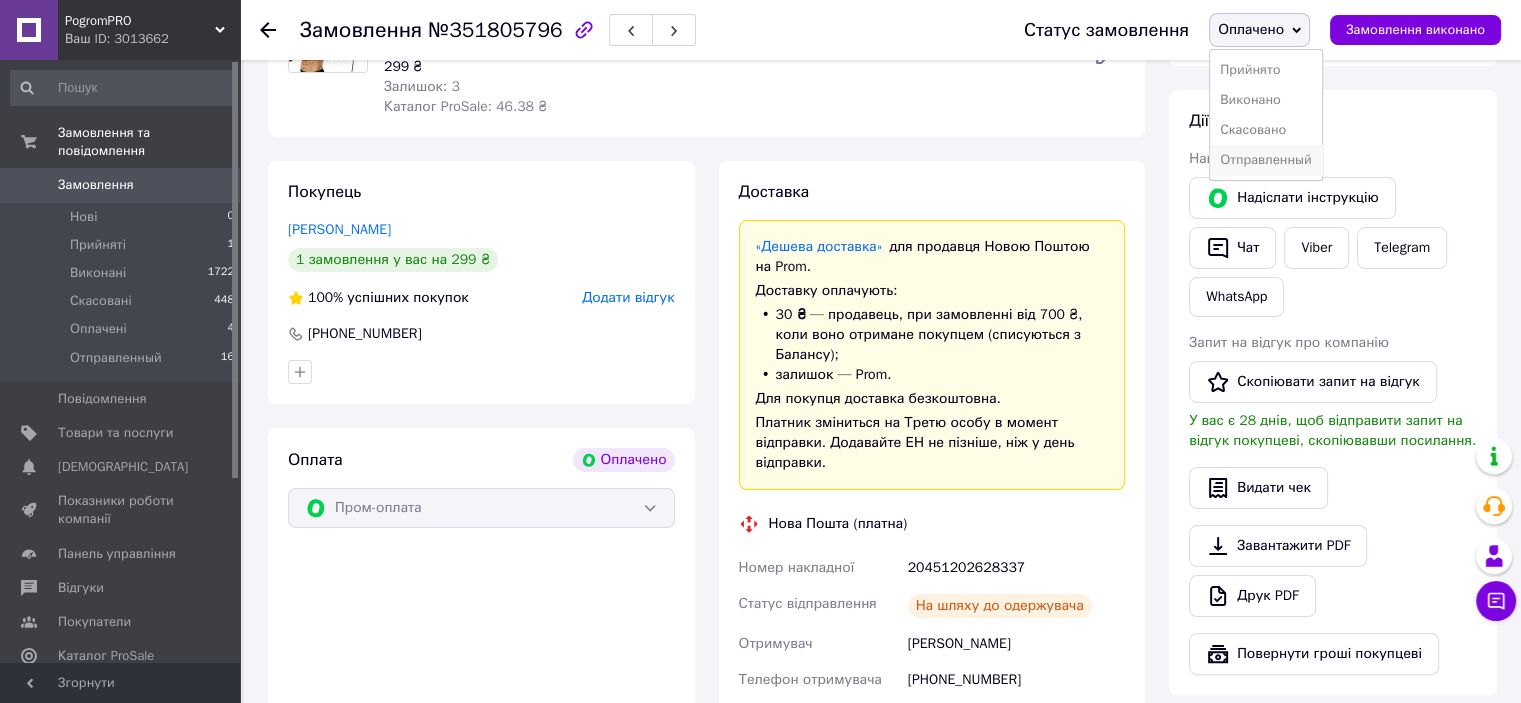 click on "Отправленный" at bounding box center (1266, 160) 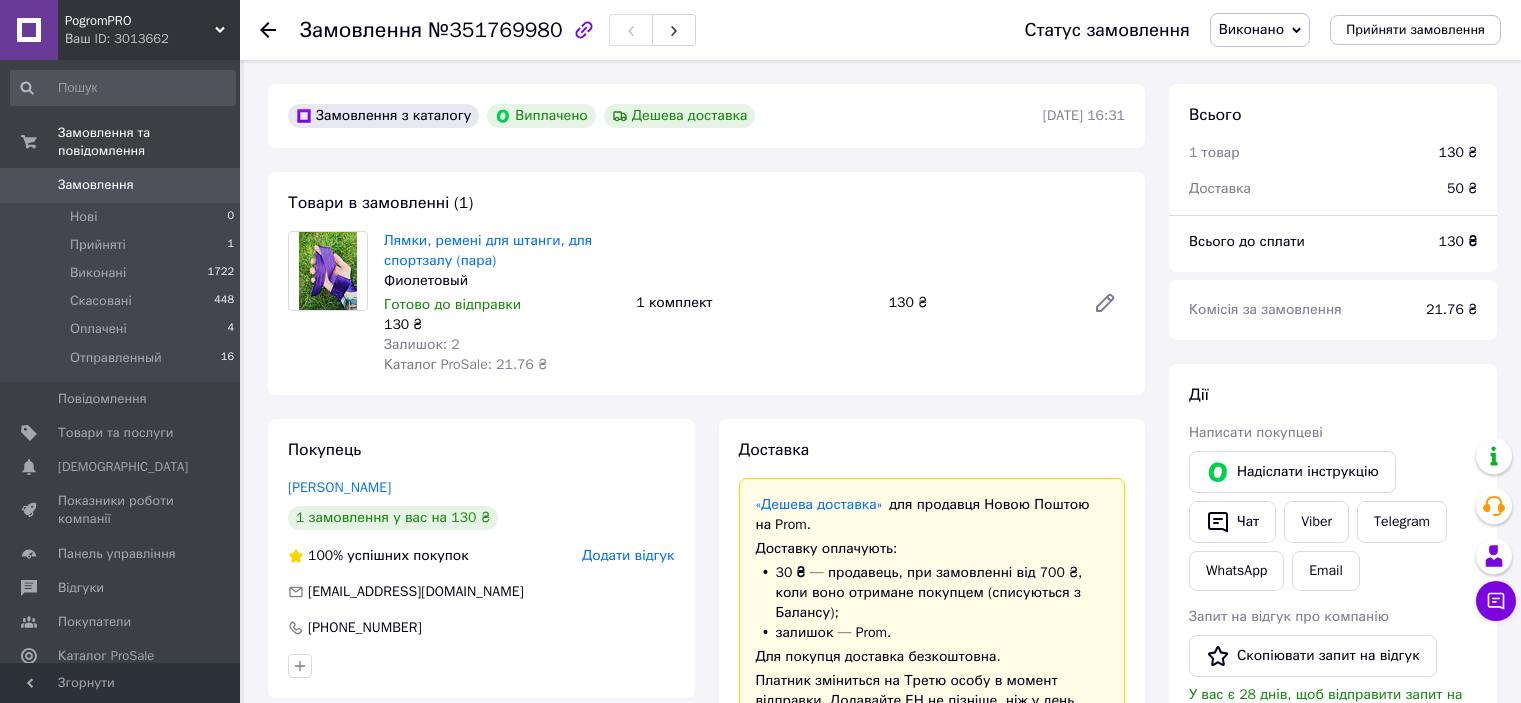 scroll, scrollTop: 0, scrollLeft: 0, axis: both 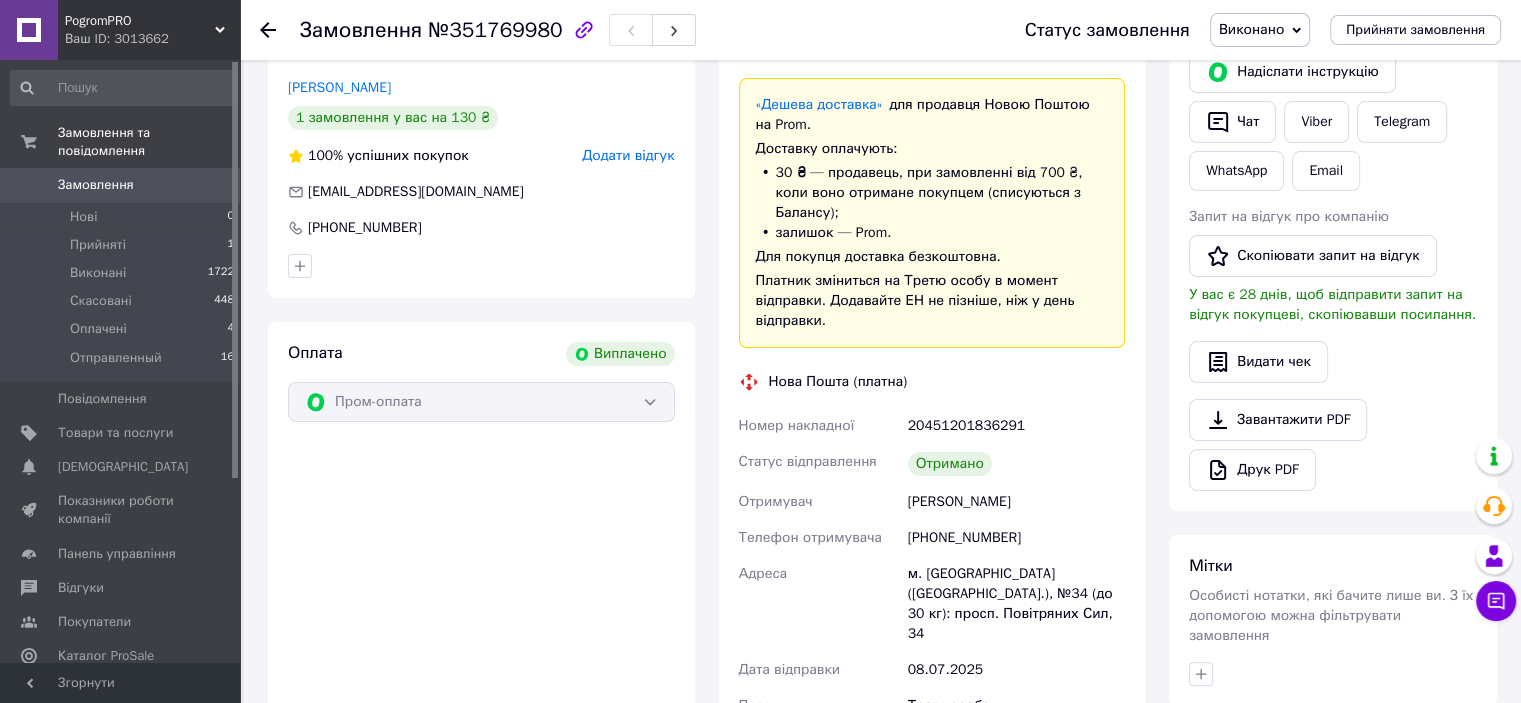 click on "20451201836291" at bounding box center [1016, 426] 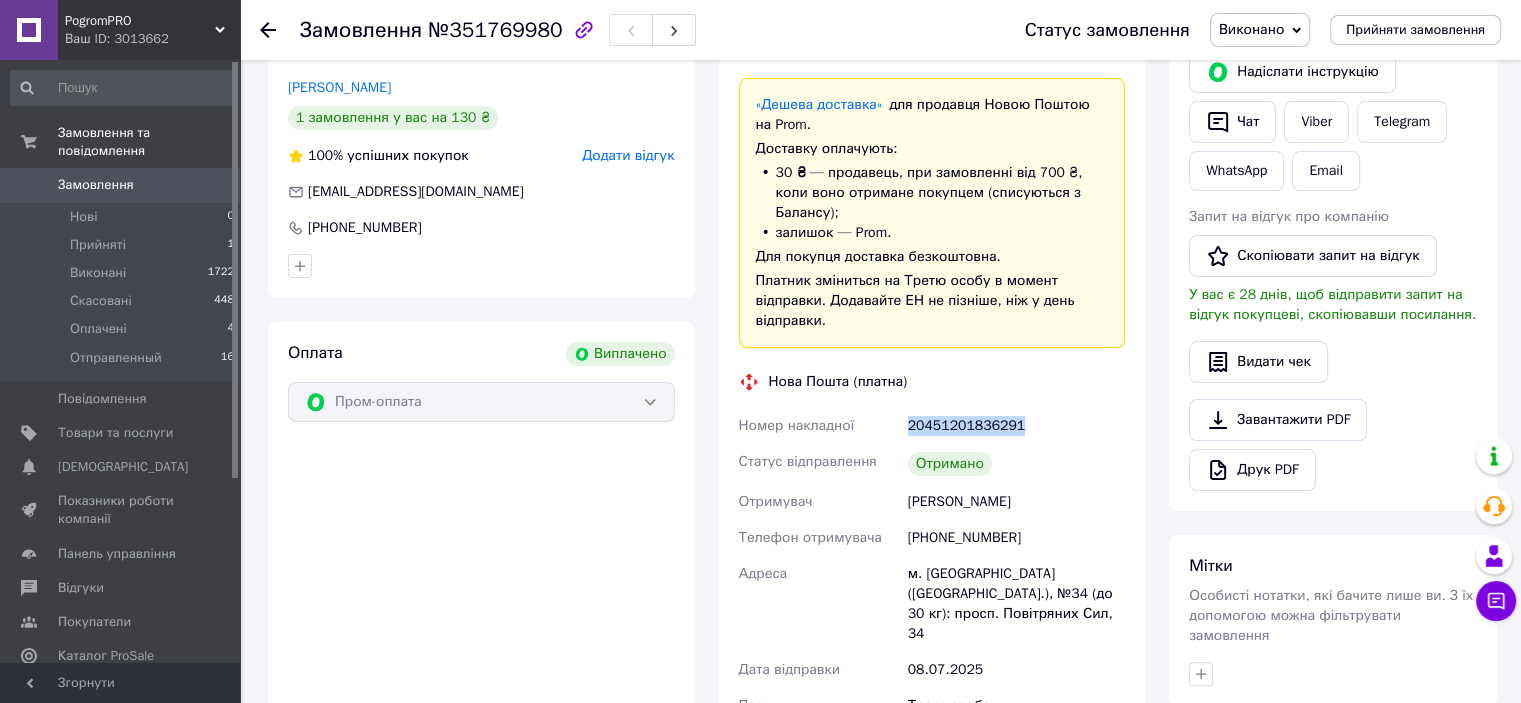 click on "20451201836291" at bounding box center [1016, 426] 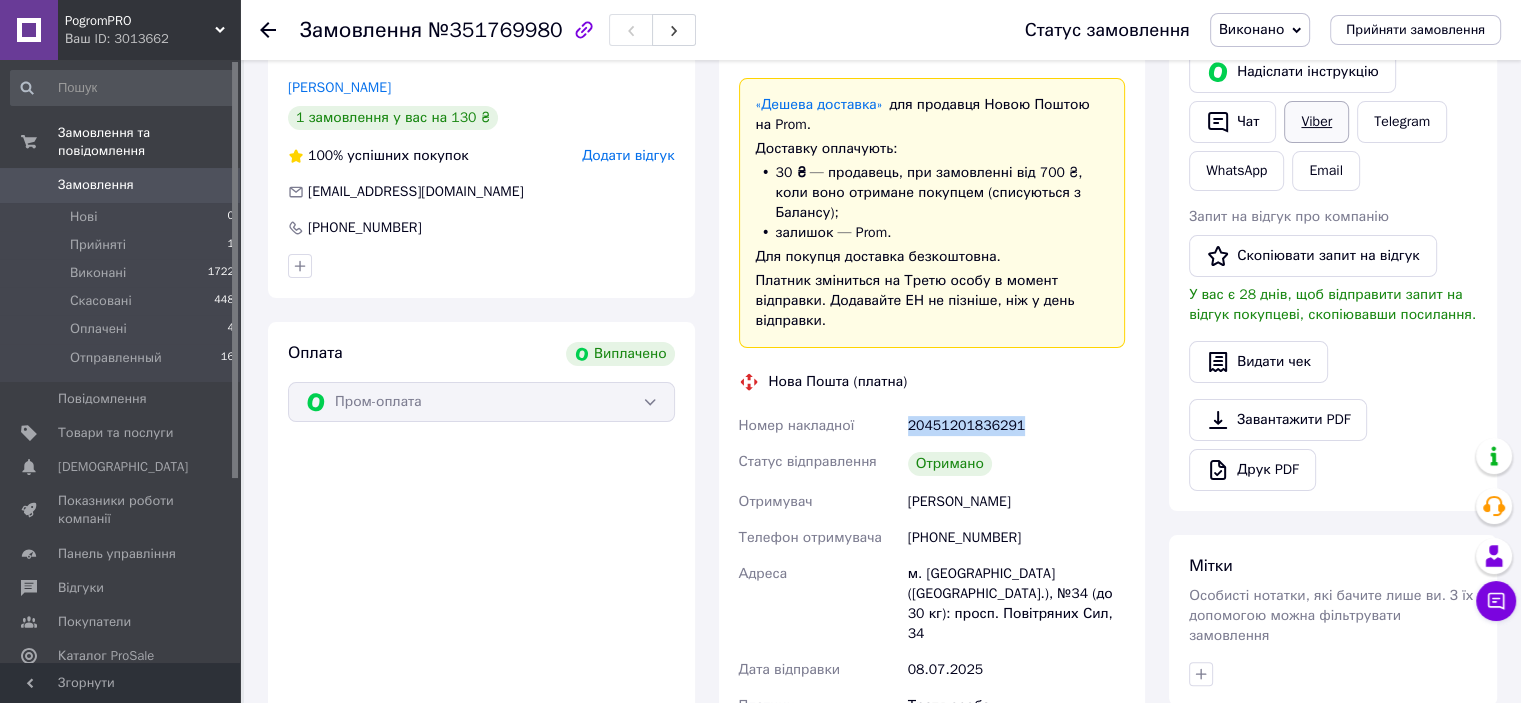 click on "Viber" at bounding box center (1316, 122) 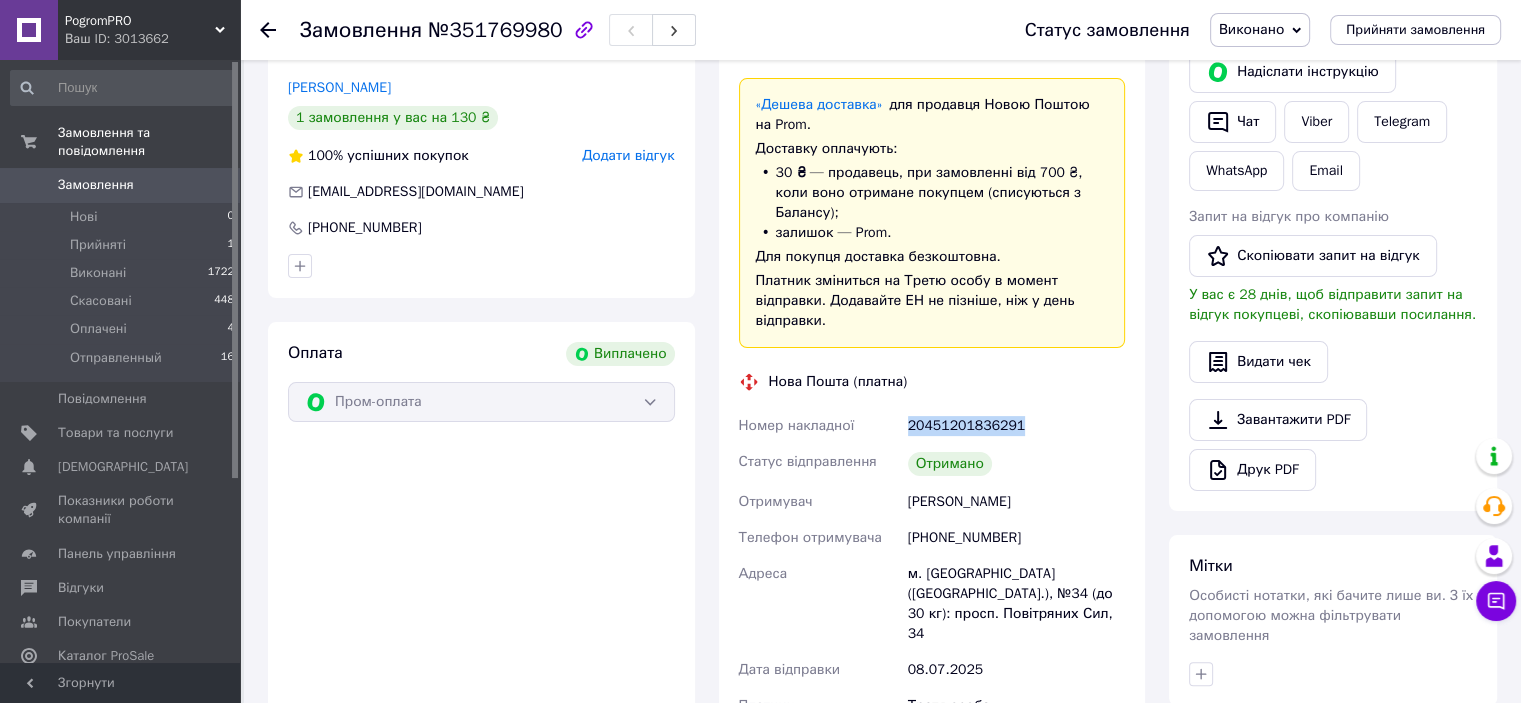 click on "Виконано" at bounding box center (1251, 29) 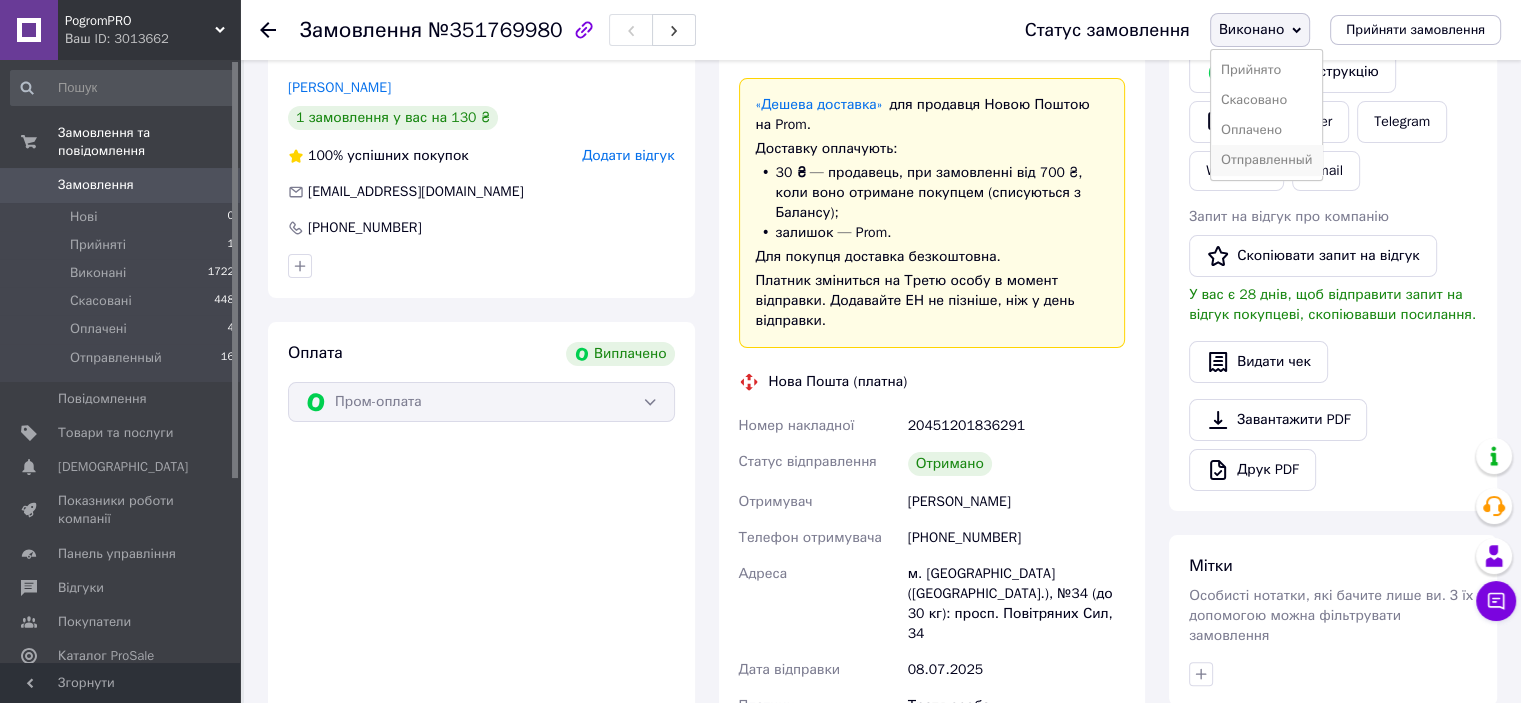 click on "Отправленный" at bounding box center [1267, 160] 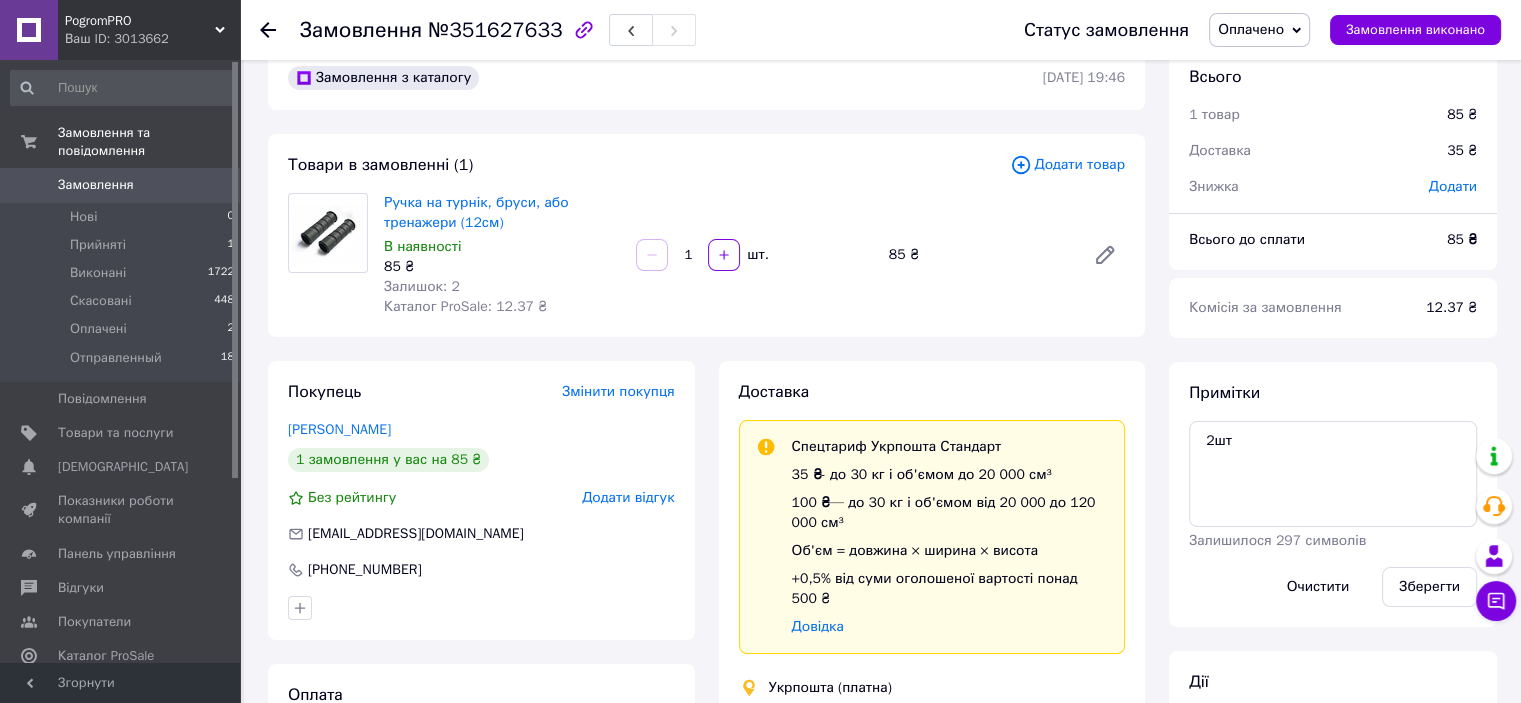 scroll, scrollTop: 0, scrollLeft: 0, axis: both 